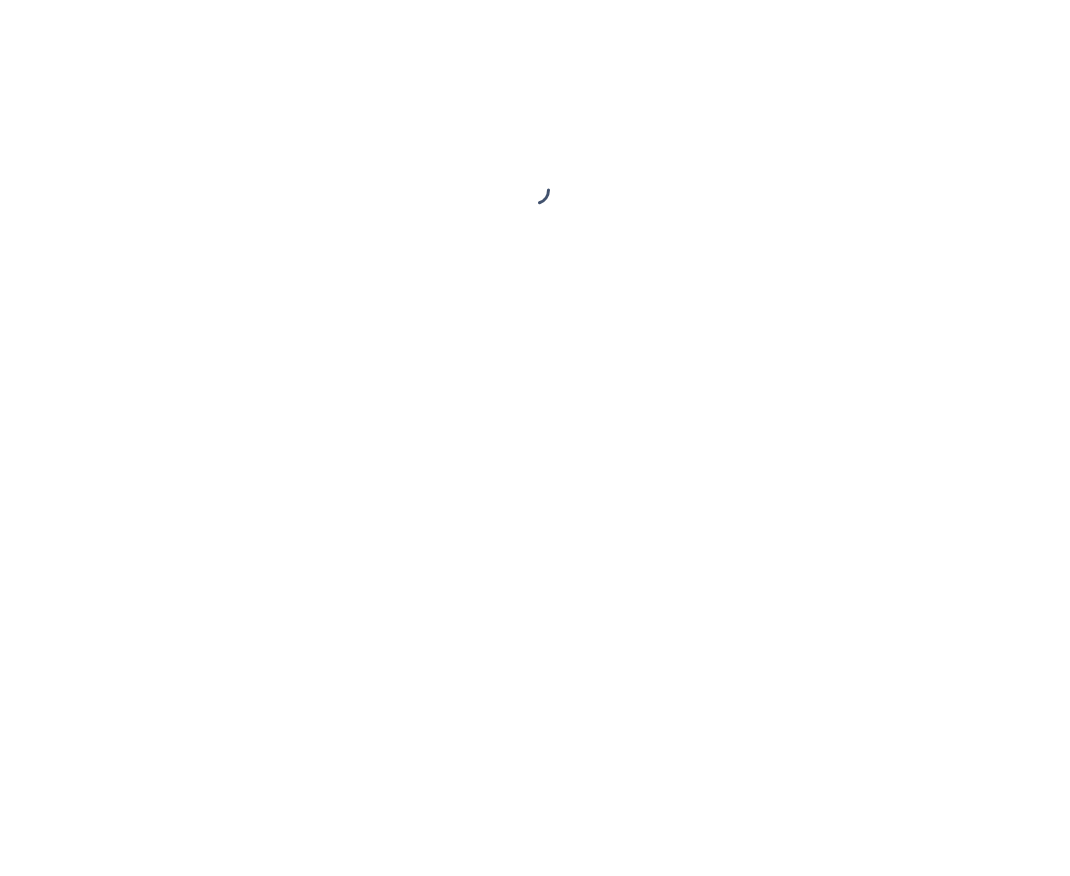 scroll, scrollTop: 0, scrollLeft: 0, axis: both 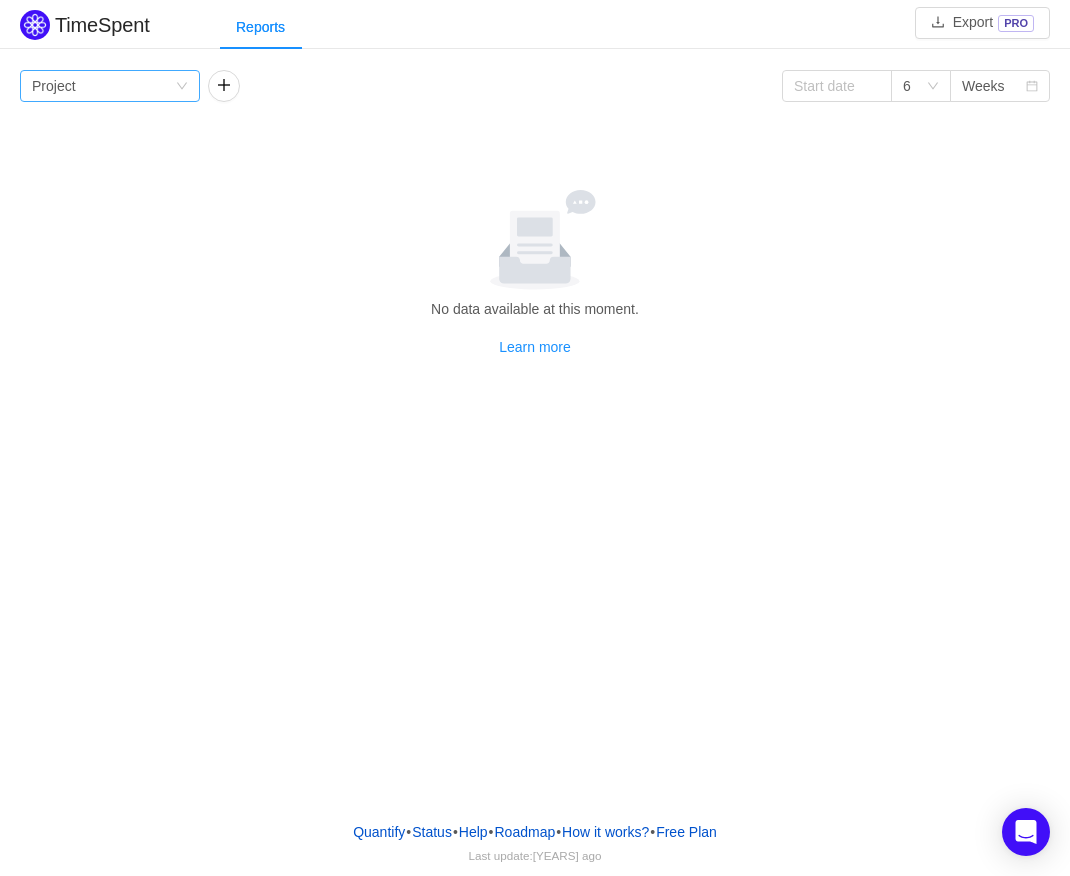 click on "Group by  Project" at bounding box center (103, 86) 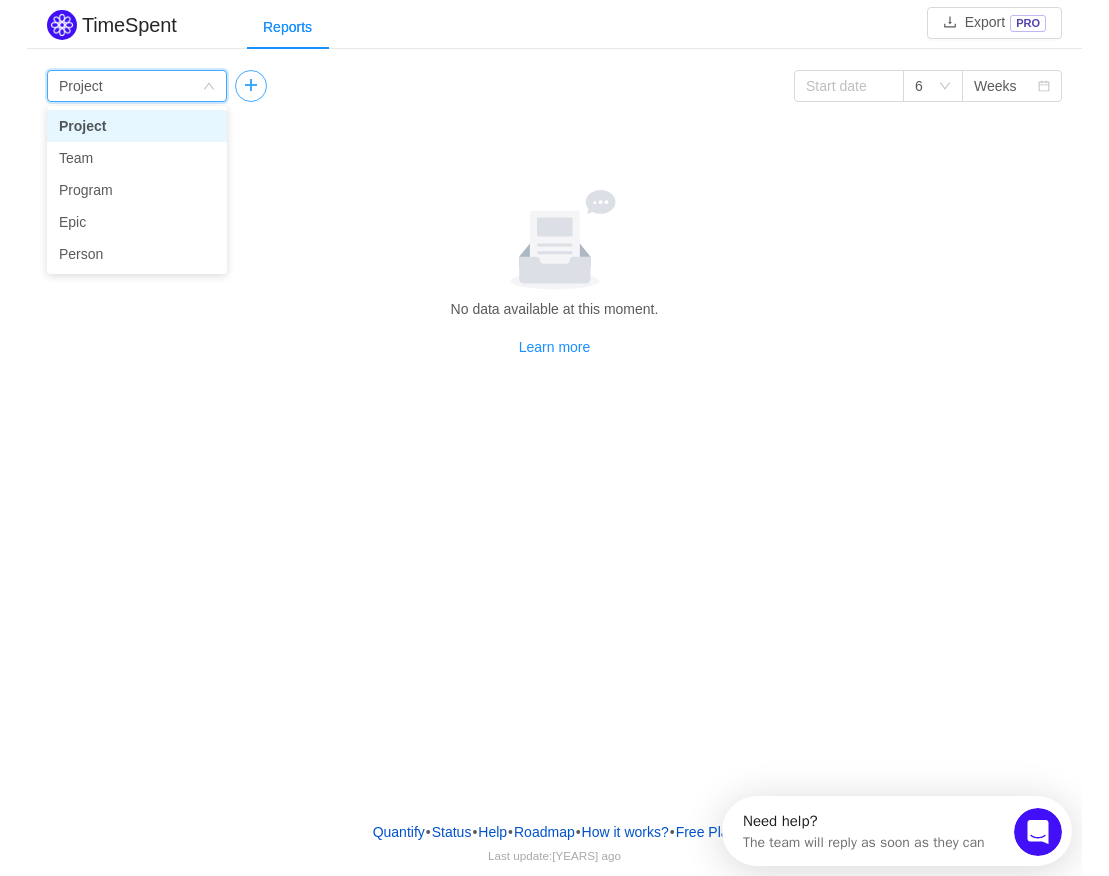 scroll, scrollTop: 0, scrollLeft: 0, axis: both 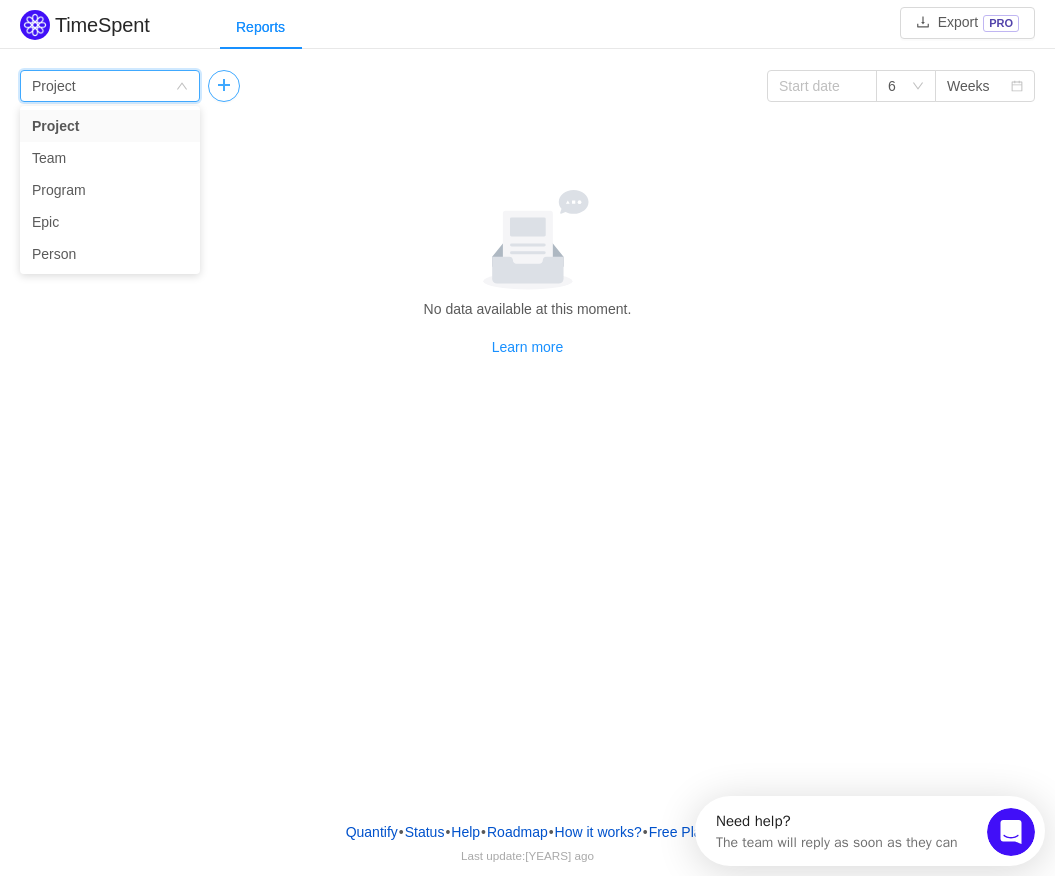 click at bounding box center (224, 86) 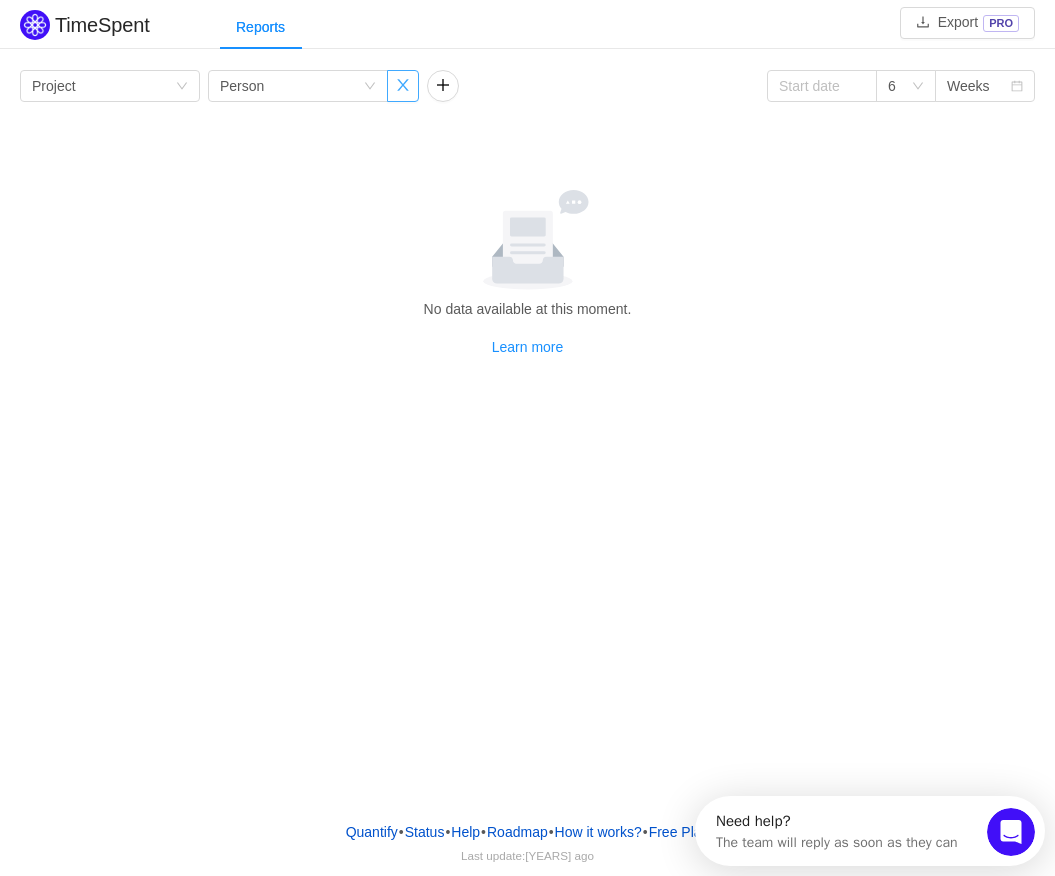 click at bounding box center [403, 86] 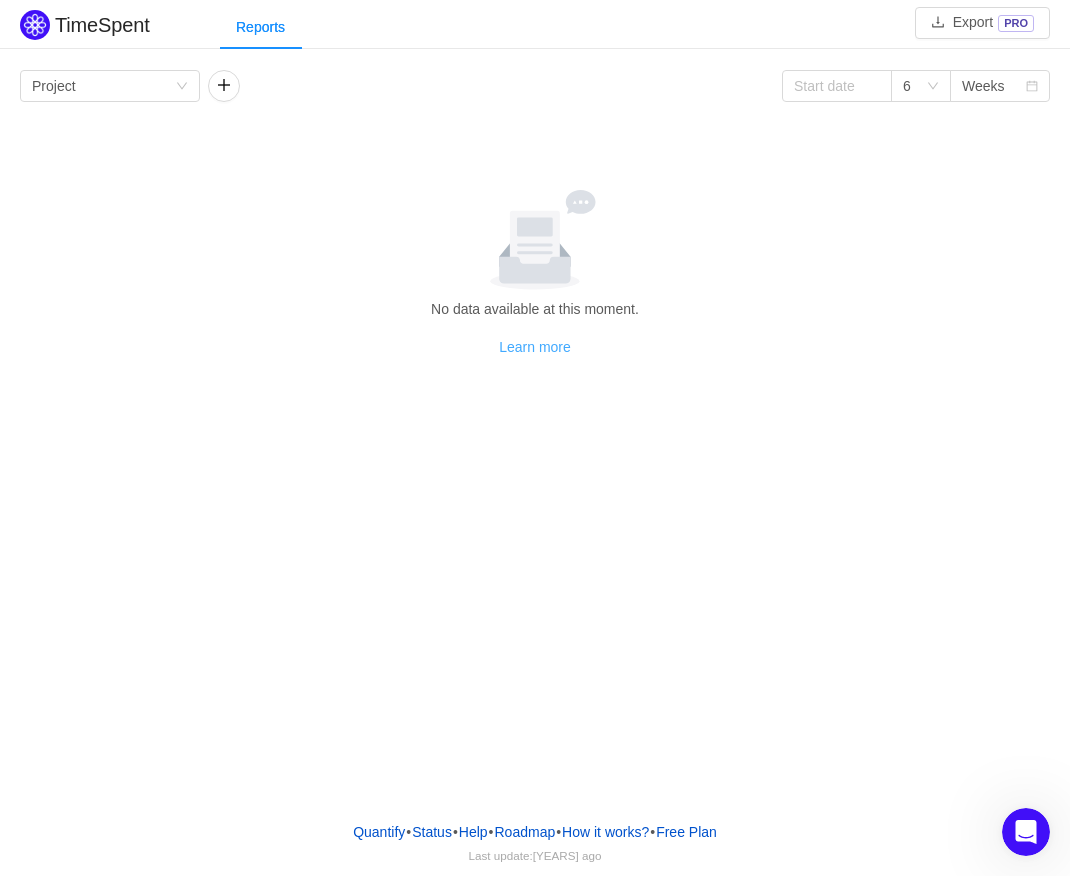 click on "Learn more" at bounding box center (535, 347) 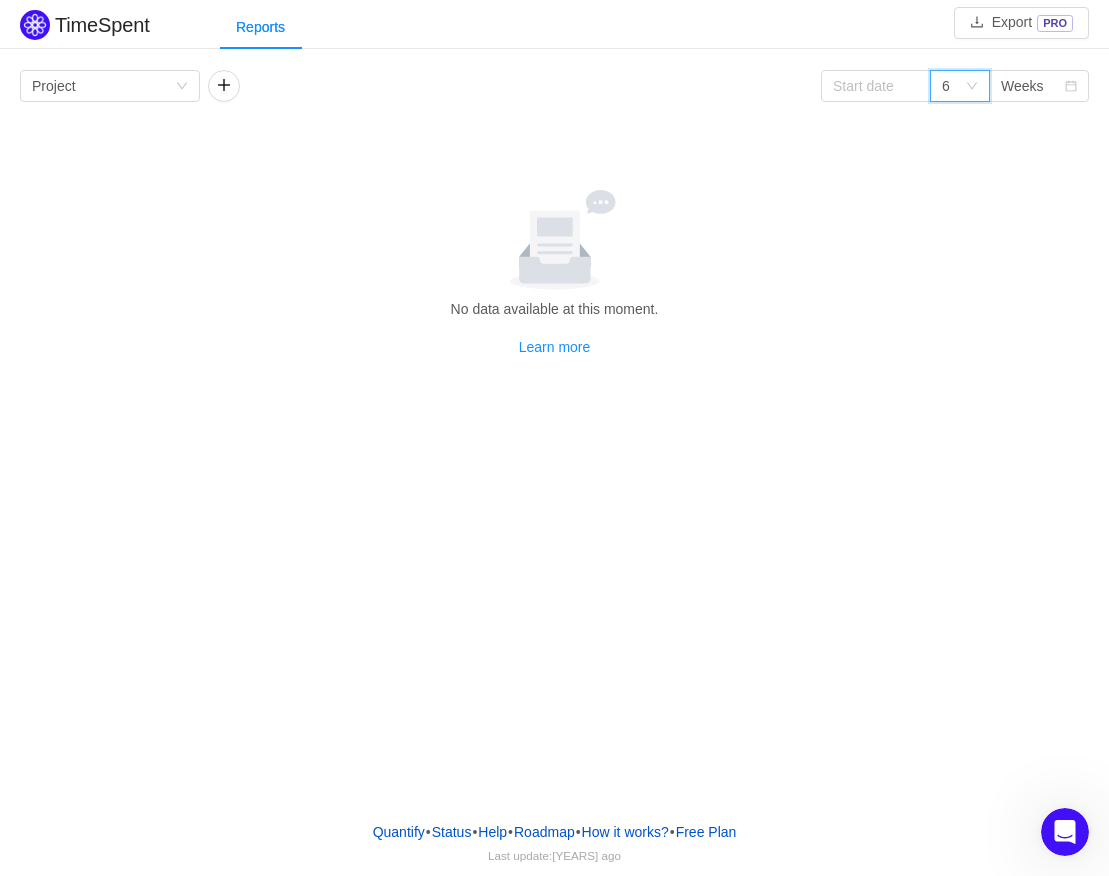 click on "6" at bounding box center [960, 86] 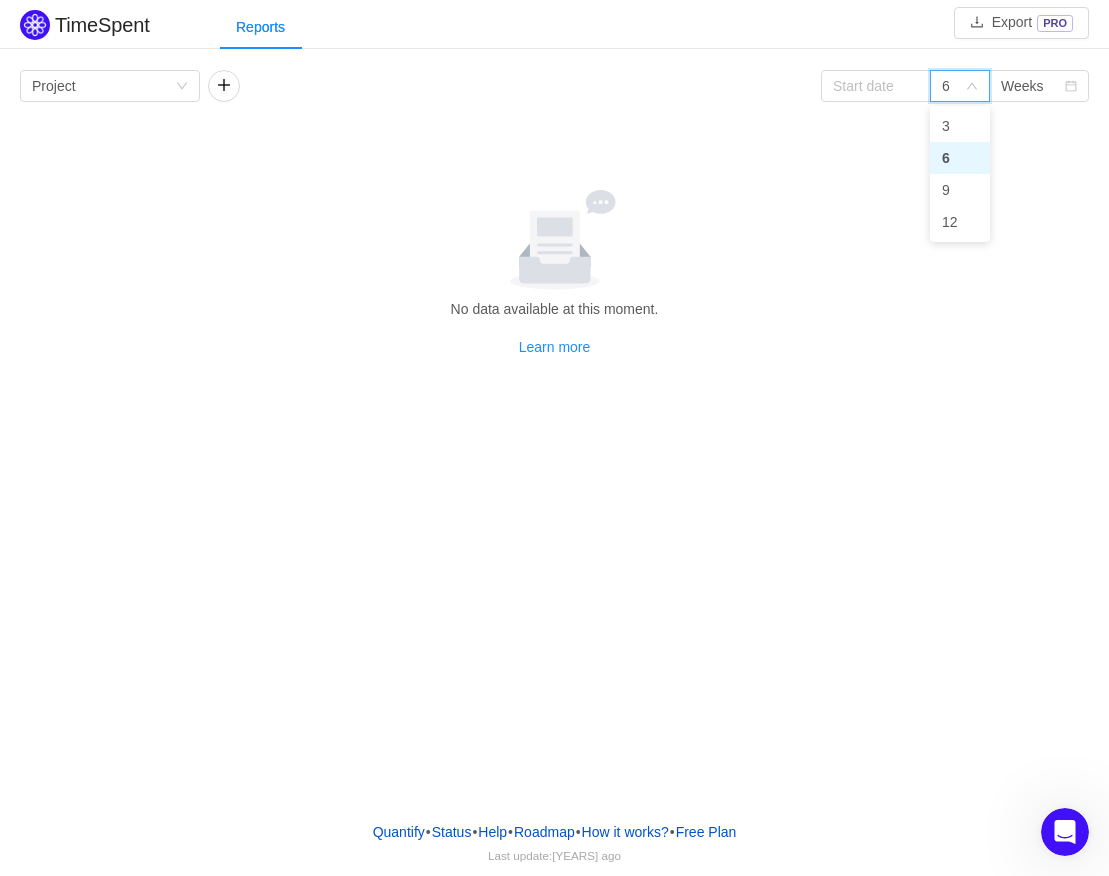 click on "6" at bounding box center (960, 86) 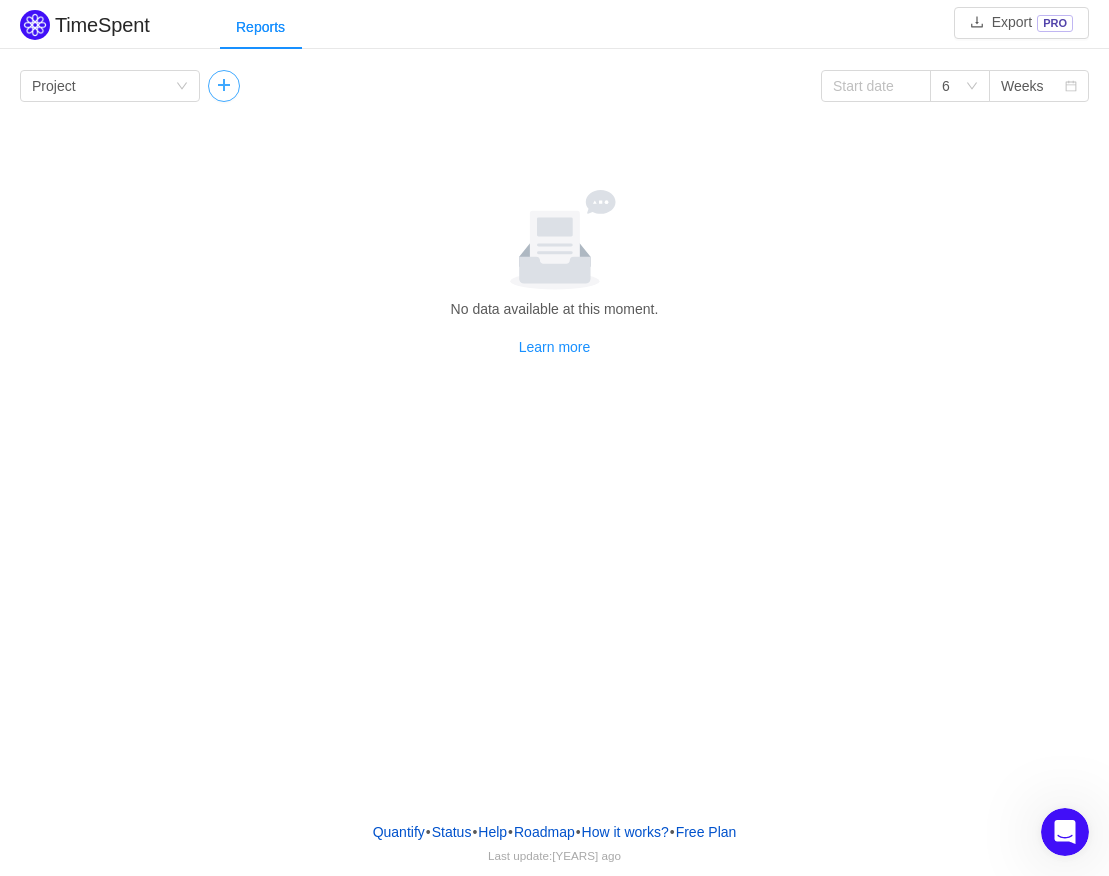 drag, startPoint x: 229, startPoint y: 85, endPoint x: 65, endPoint y: 156, distance: 178.70926 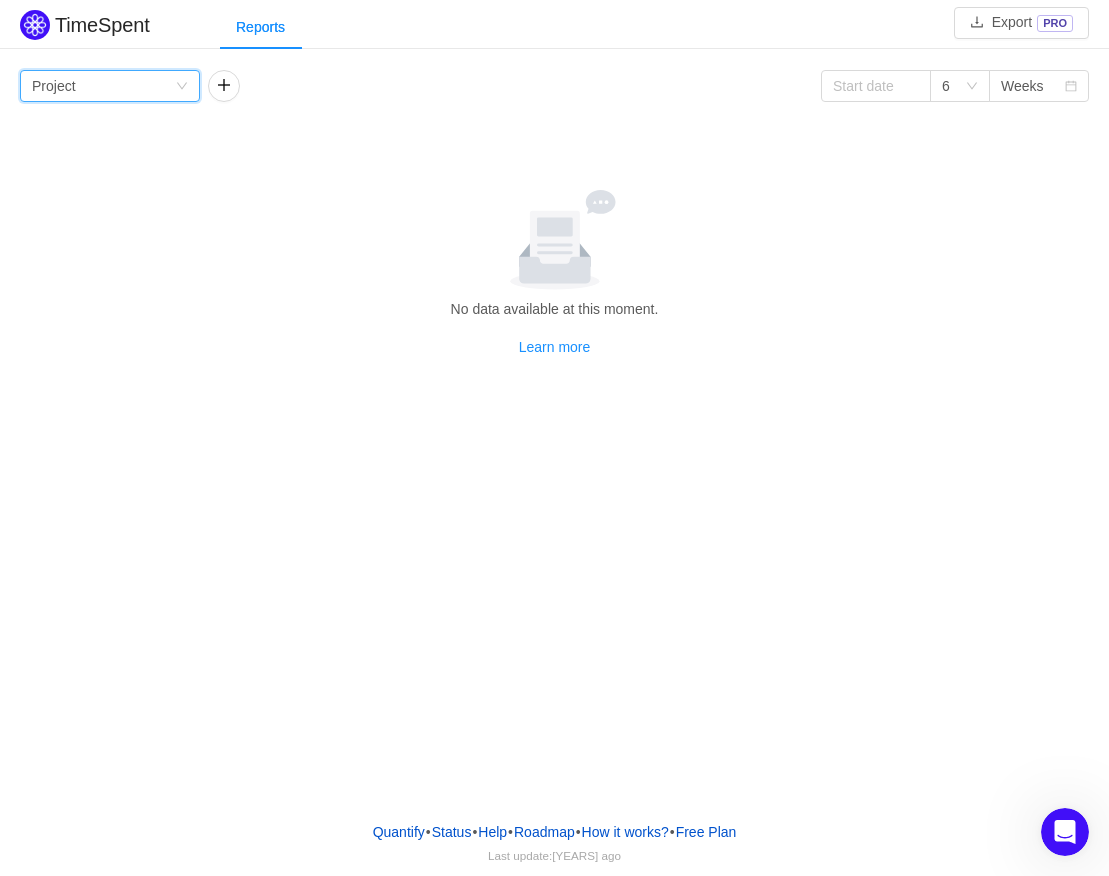 click on "Group by  Project" at bounding box center (103, 86) 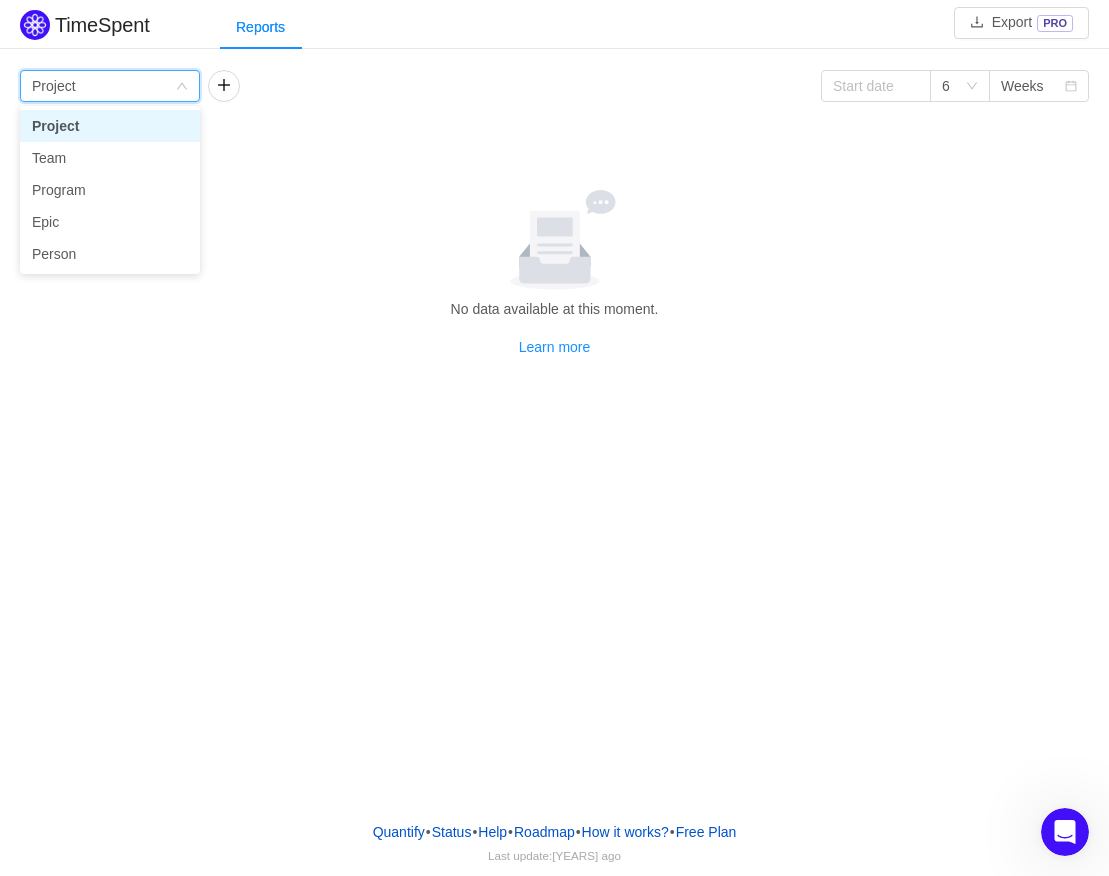 click on "Project" at bounding box center (110, 126) 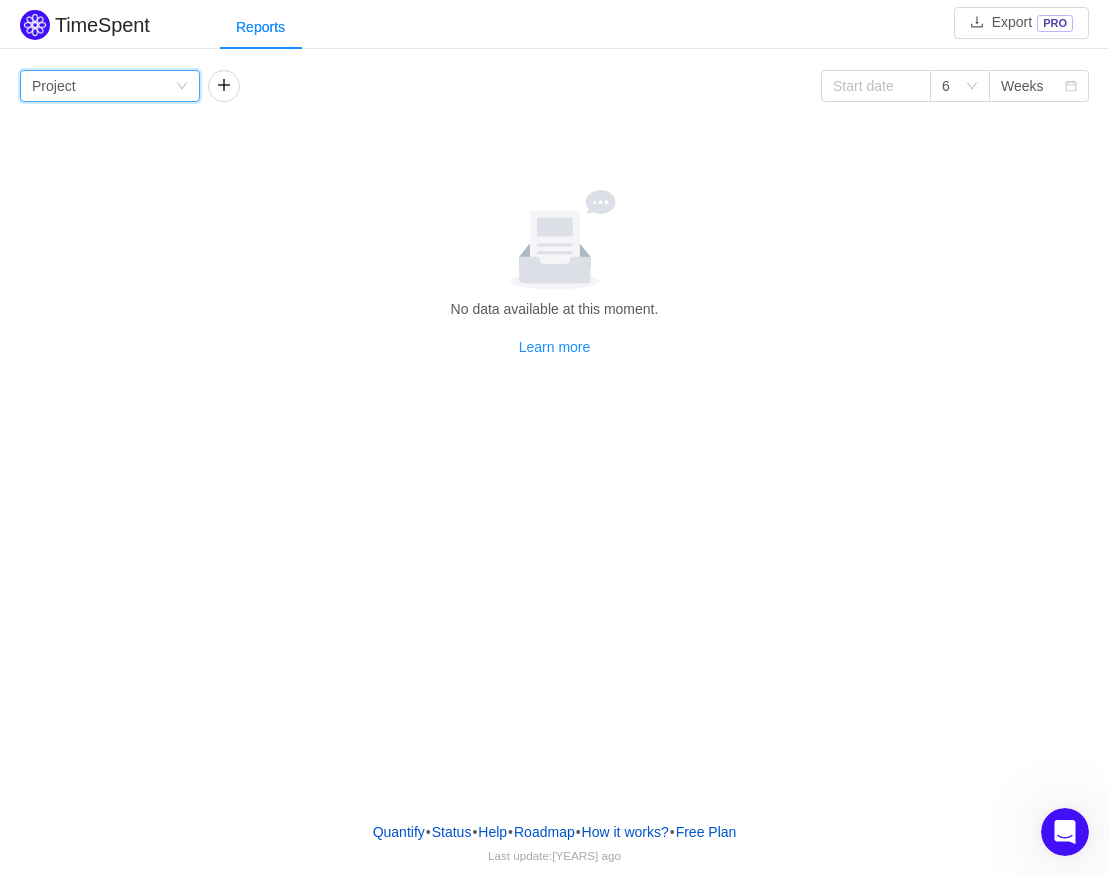 click on "No data available at this moment.  Learn more" at bounding box center [554, 274] 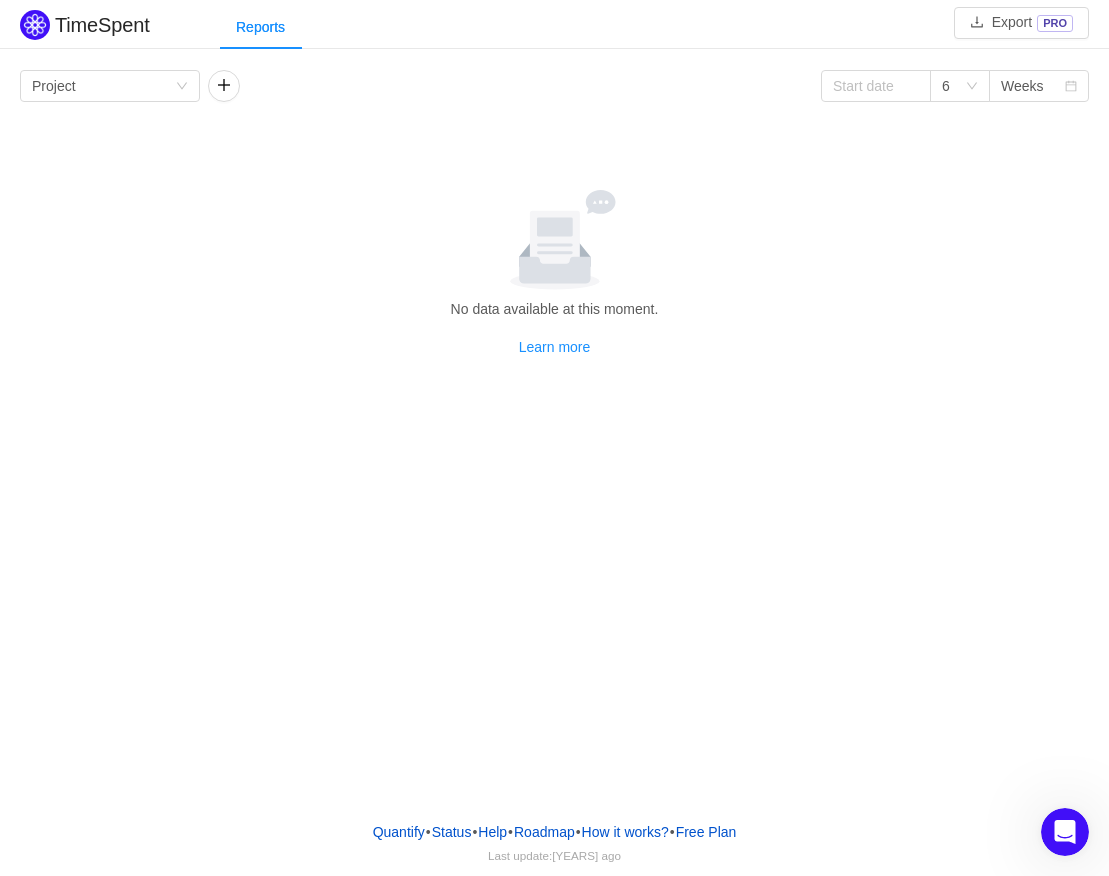 click at bounding box center [554, 243] 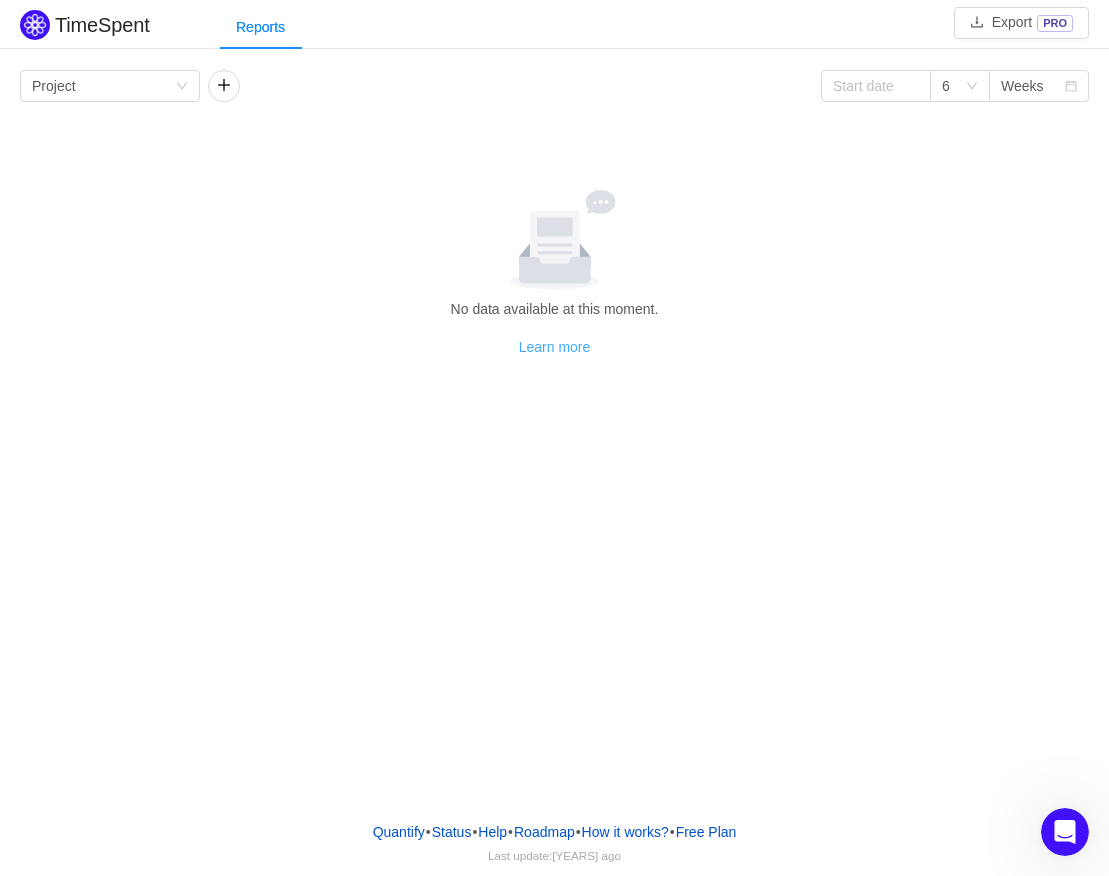 click on "Learn more" at bounding box center (555, 347) 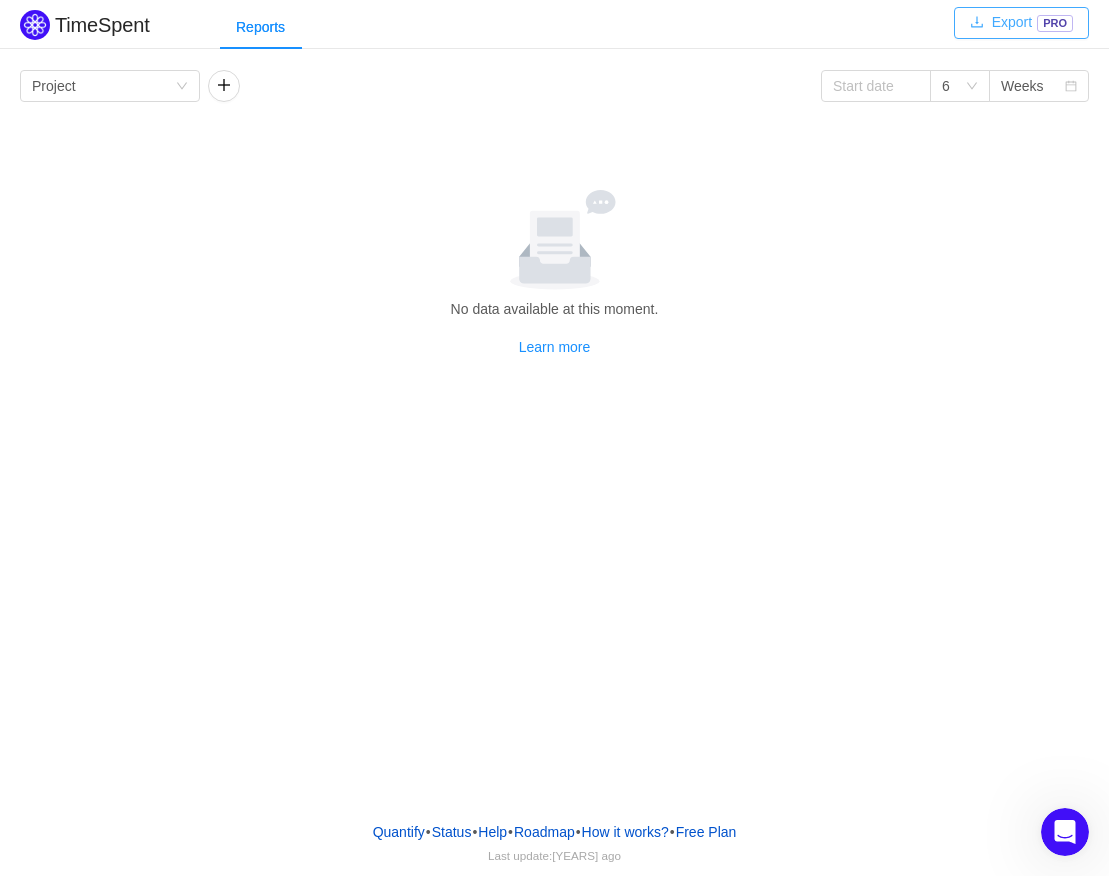 drag, startPoint x: 1001, startPoint y: 4, endPoint x: 998, endPoint y: 30, distance: 26.172504 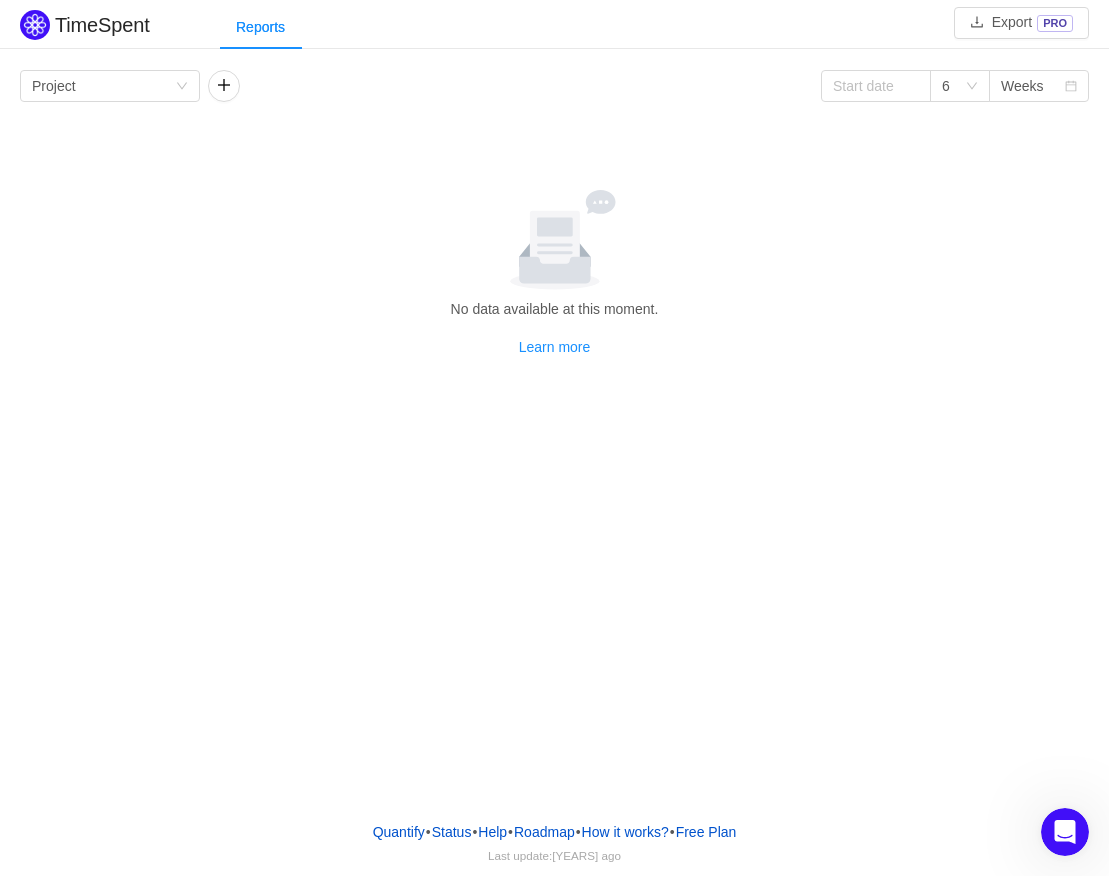 click on "Reports" at bounding box center [664, 27] 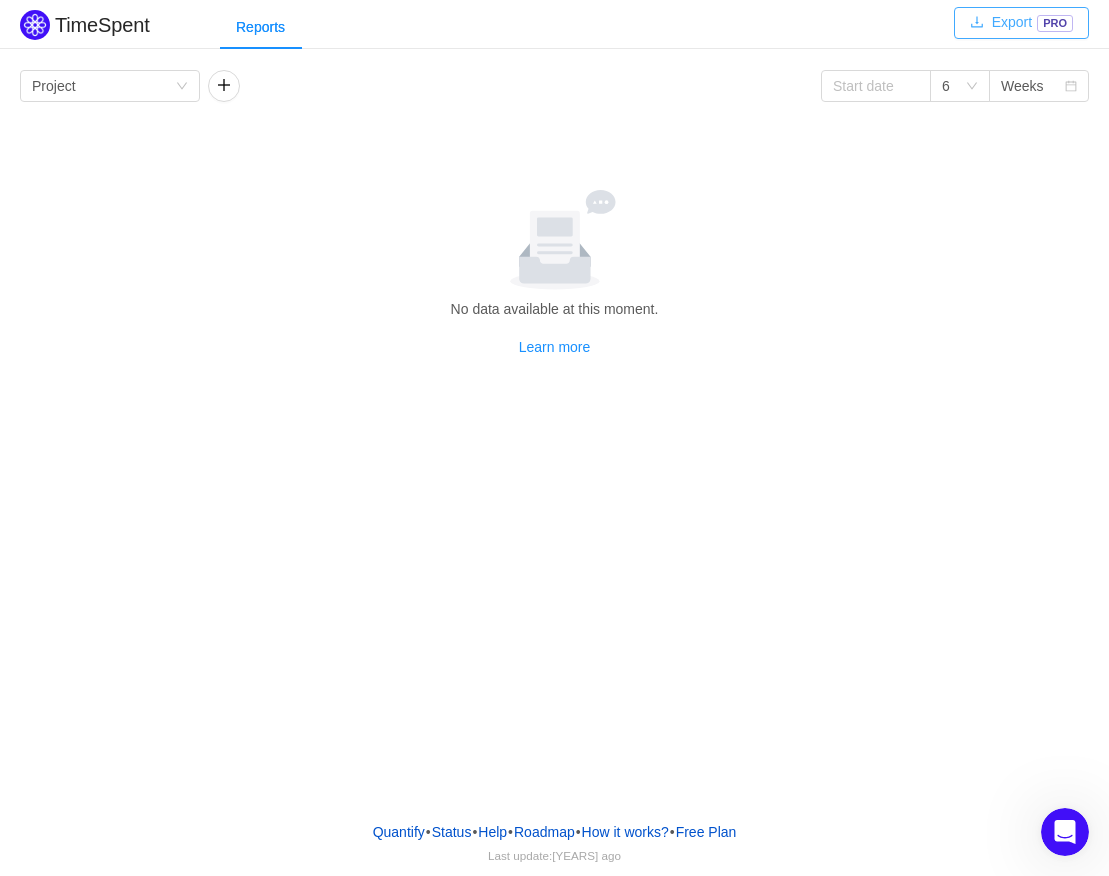 click on "Export PRO" at bounding box center [1021, 23] 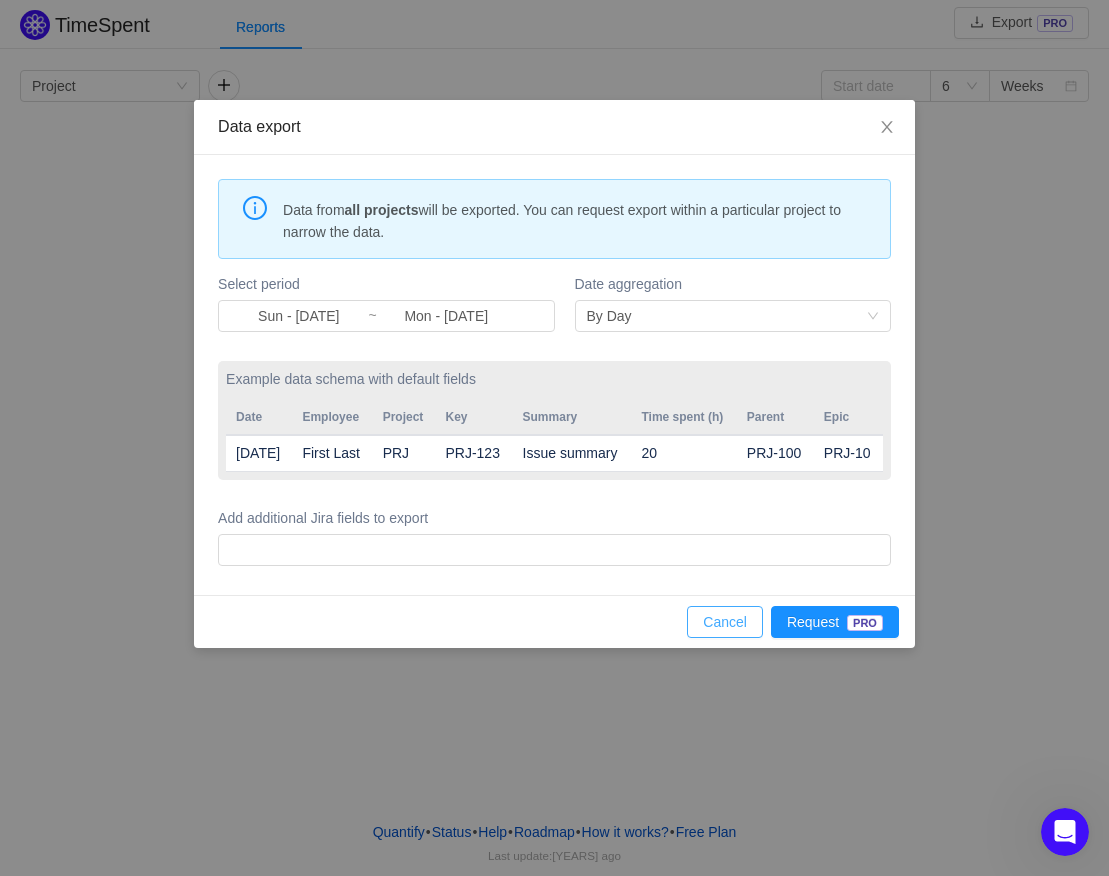 click on "Cancel" at bounding box center (725, 622) 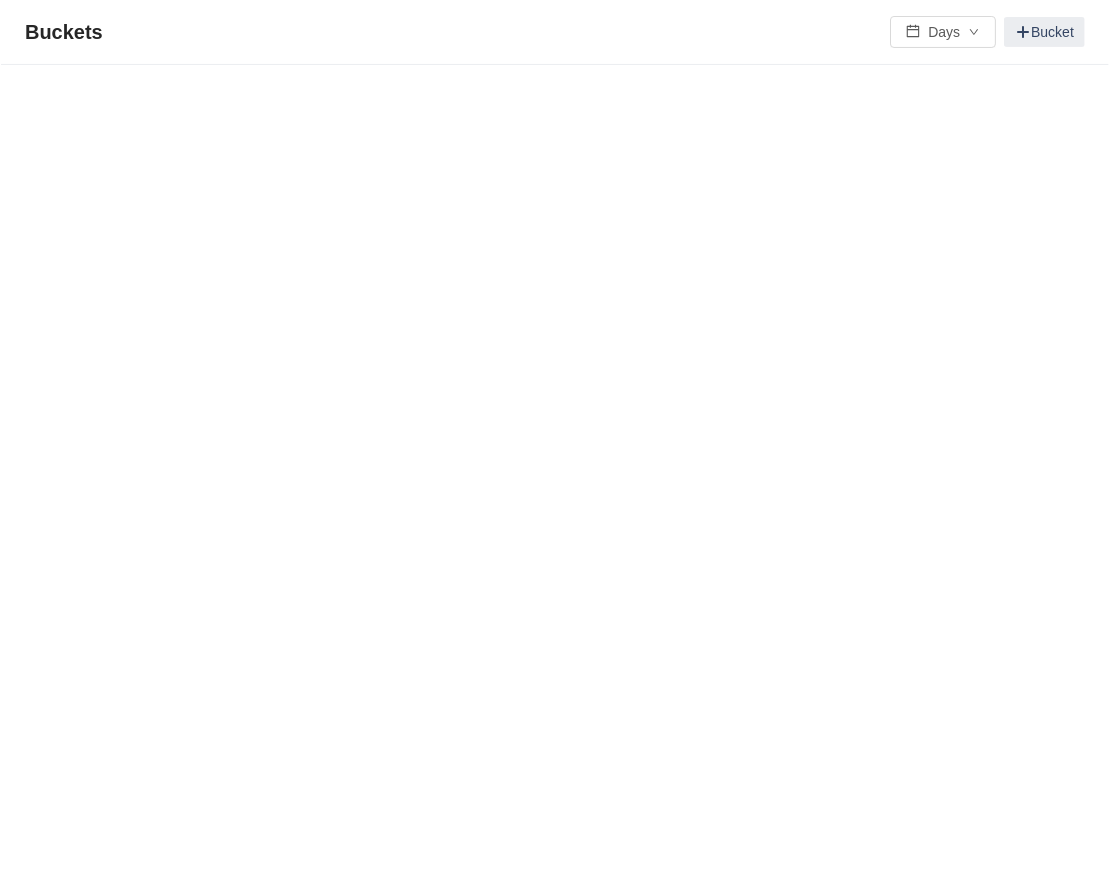 scroll, scrollTop: 0, scrollLeft: 0, axis: both 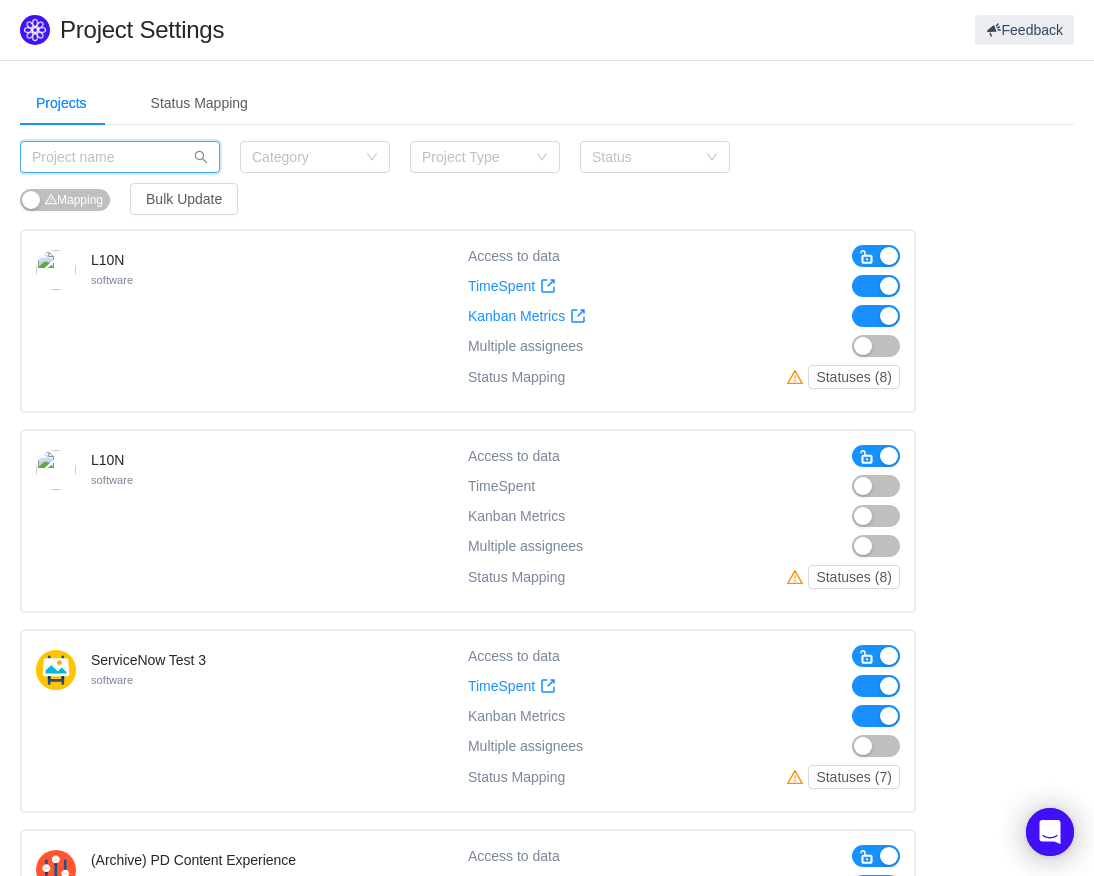 click at bounding box center (120, 157) 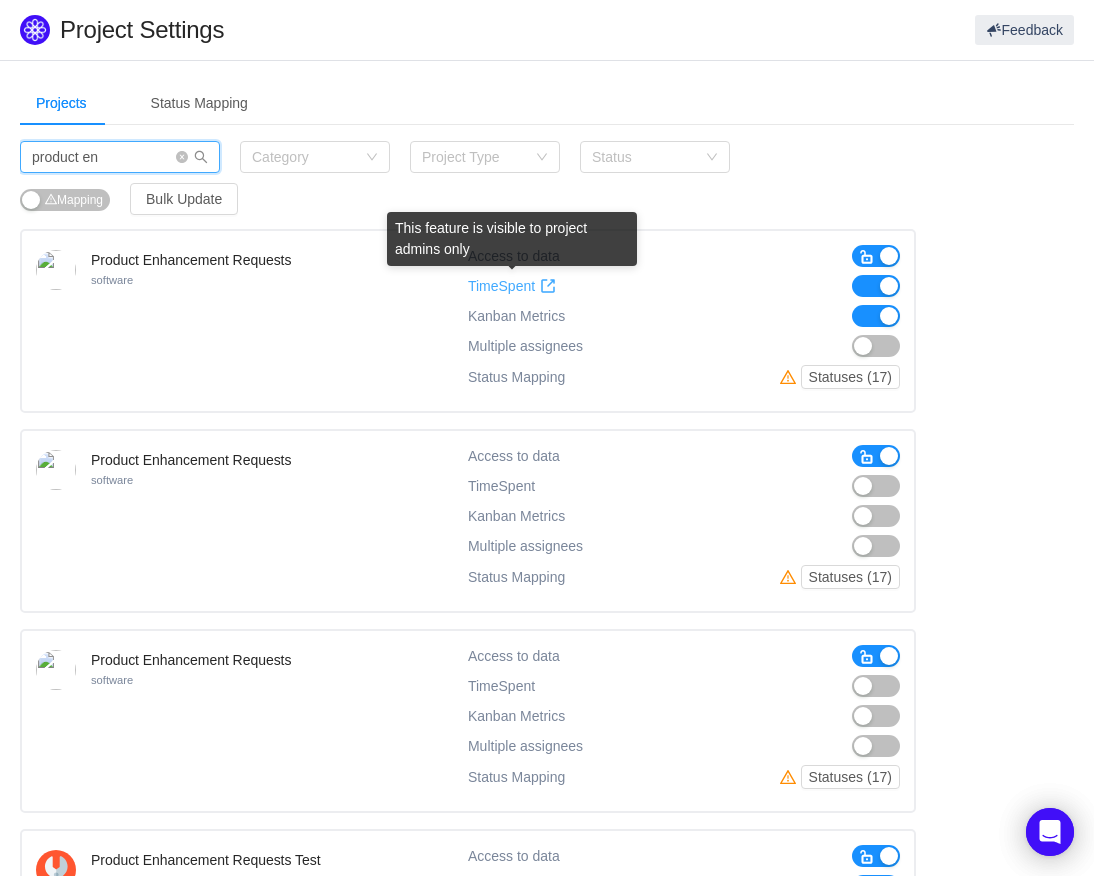 type on "product en" 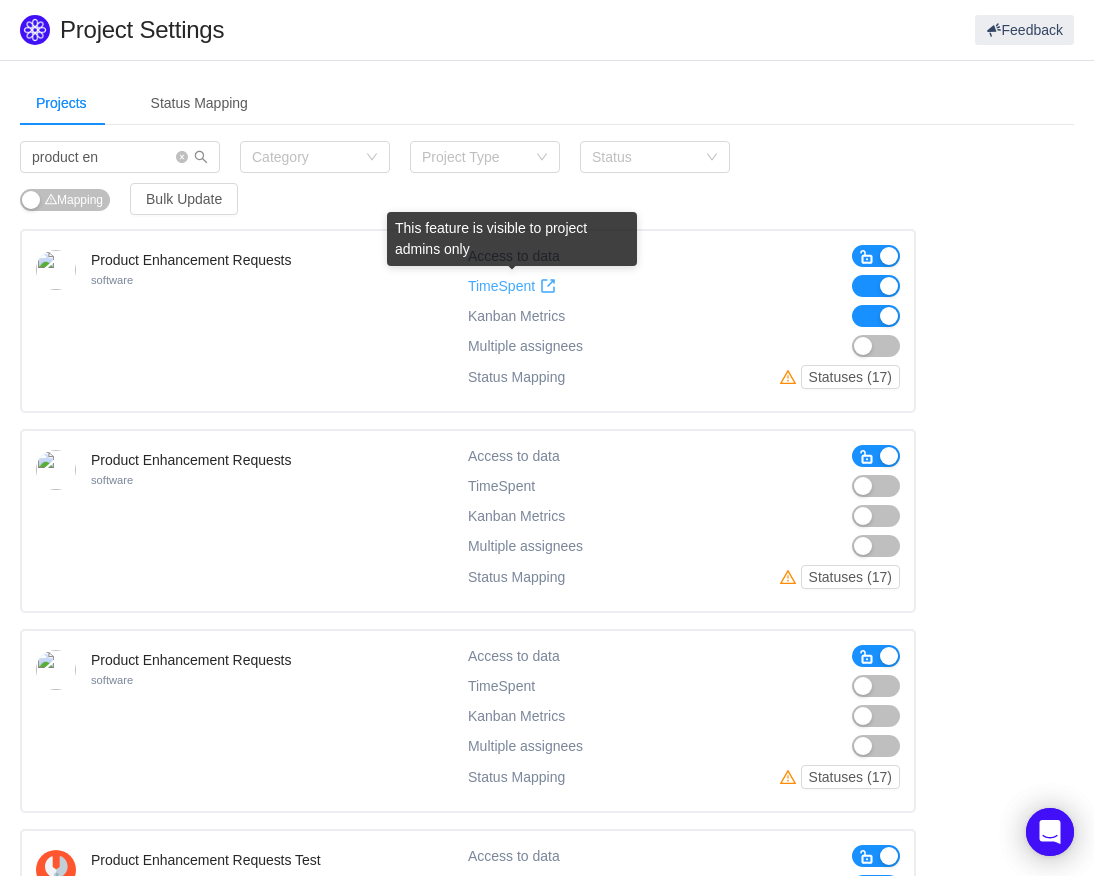 click at bounding box center (548, 286) 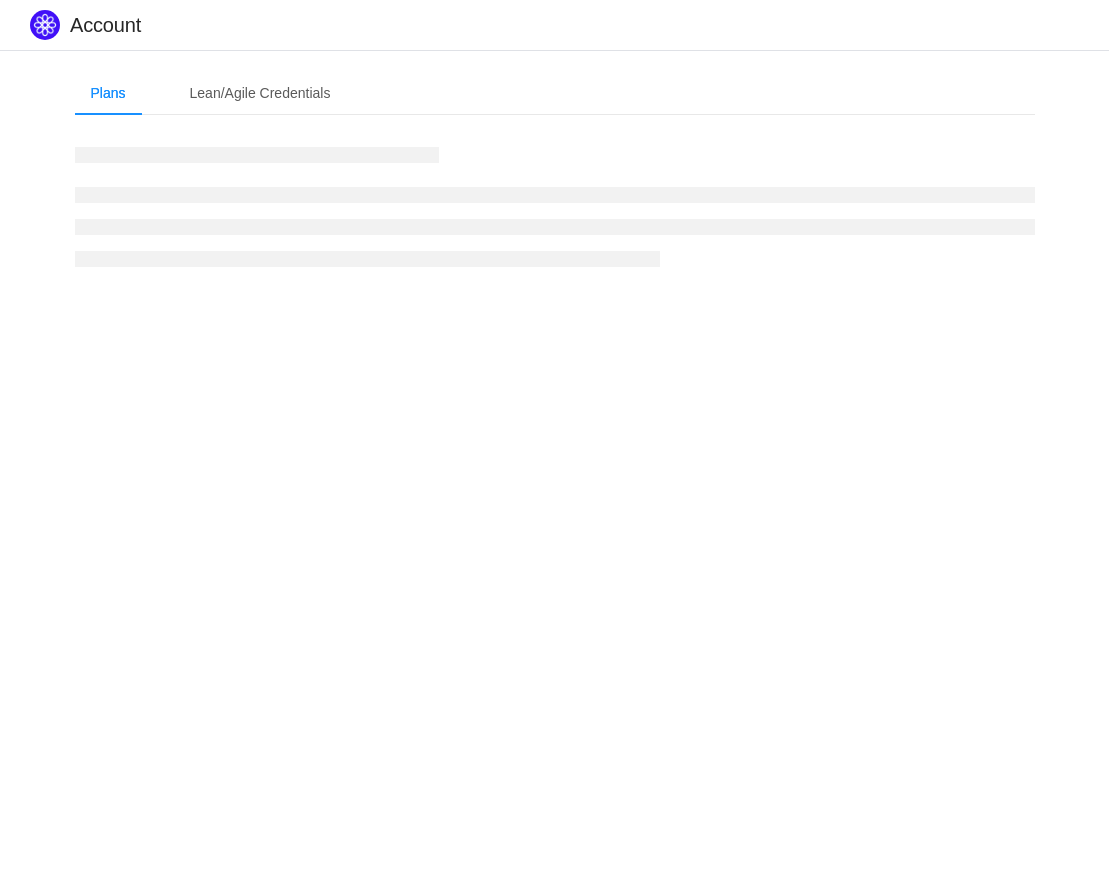 scroll, scrollTop: 0, scrollLeft: 0, axis: both 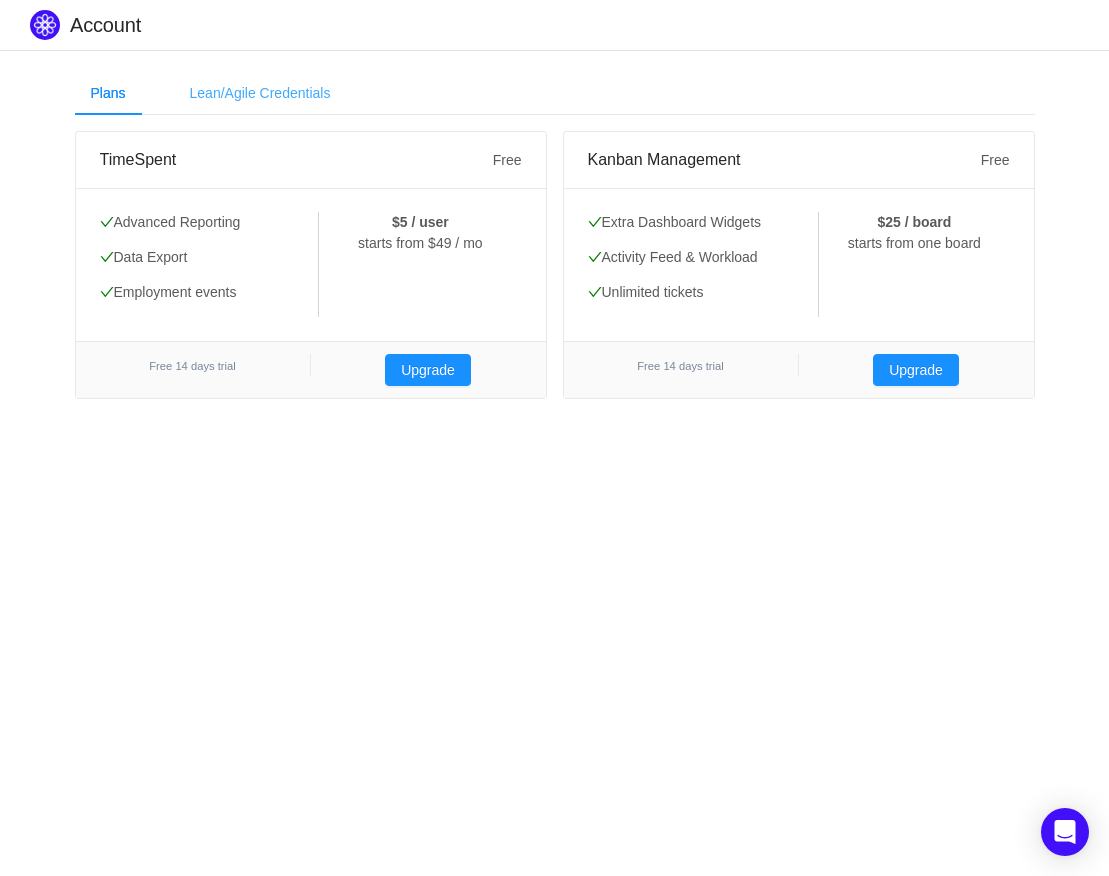 click on "Lean/Agile Credentials" at bounding box center [260, 93] 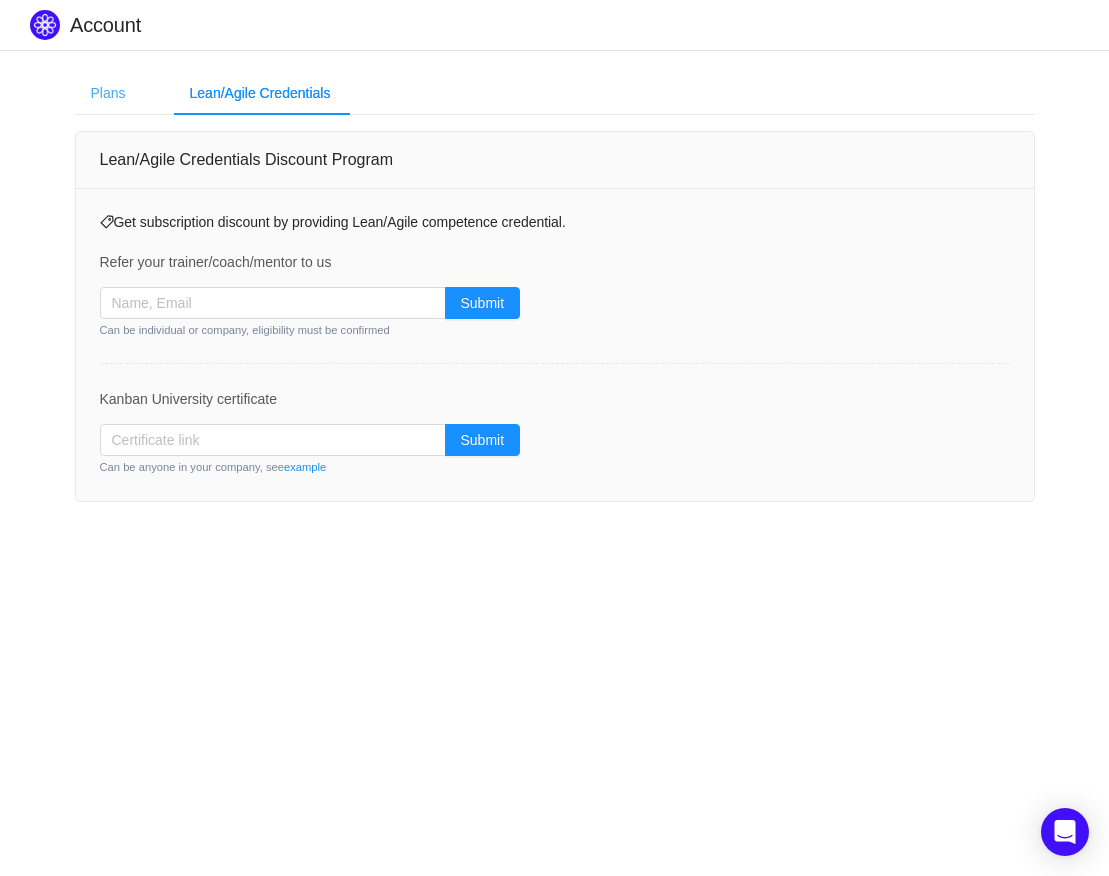 click on "Plans" at bounding box center [108, 93] 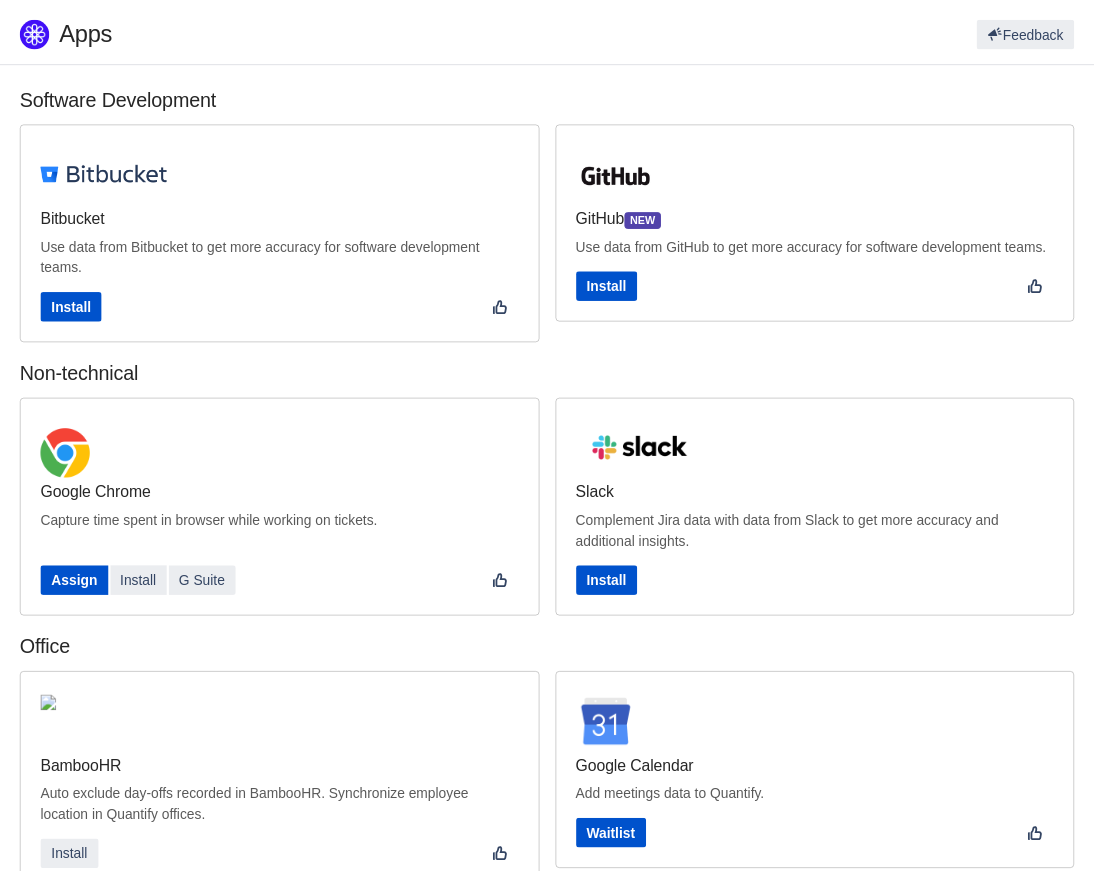 scroll, scrollTop: 0, scrollLeft: 0, axis: both 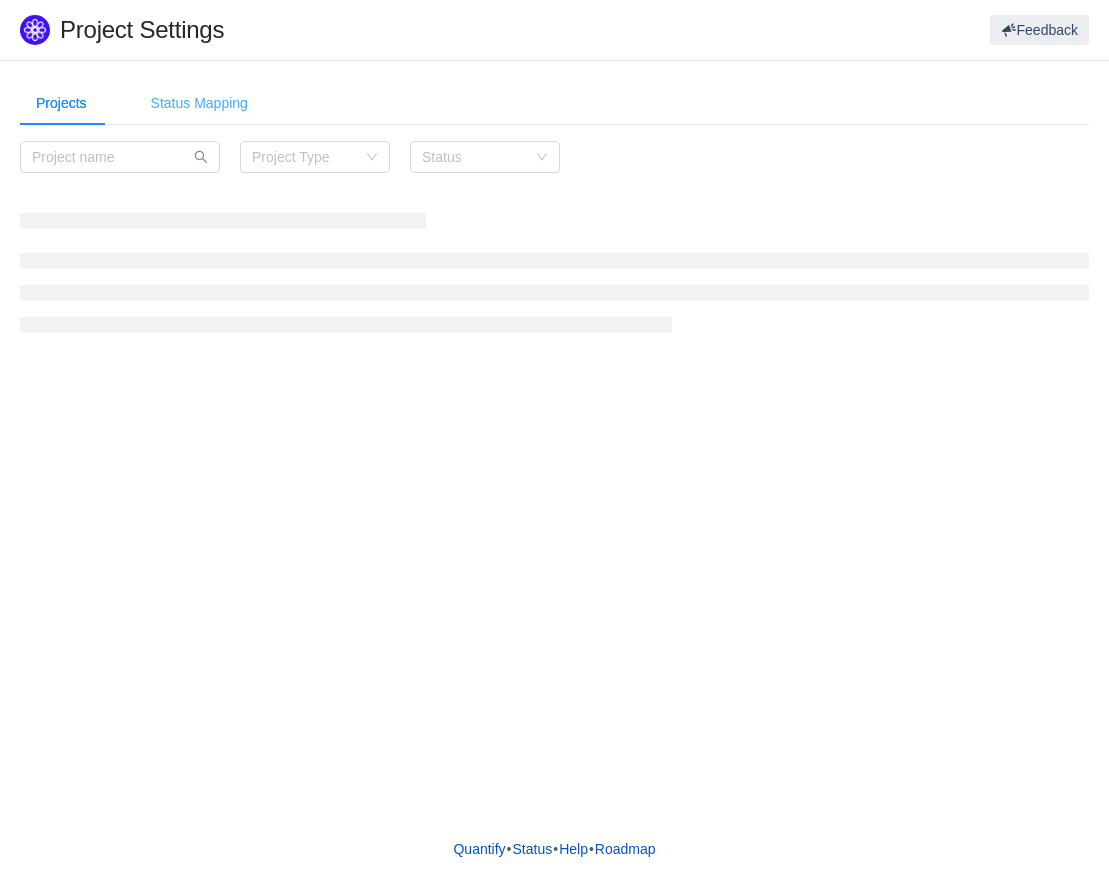 click on "Status Mapping" at bounding box center (199, 103) 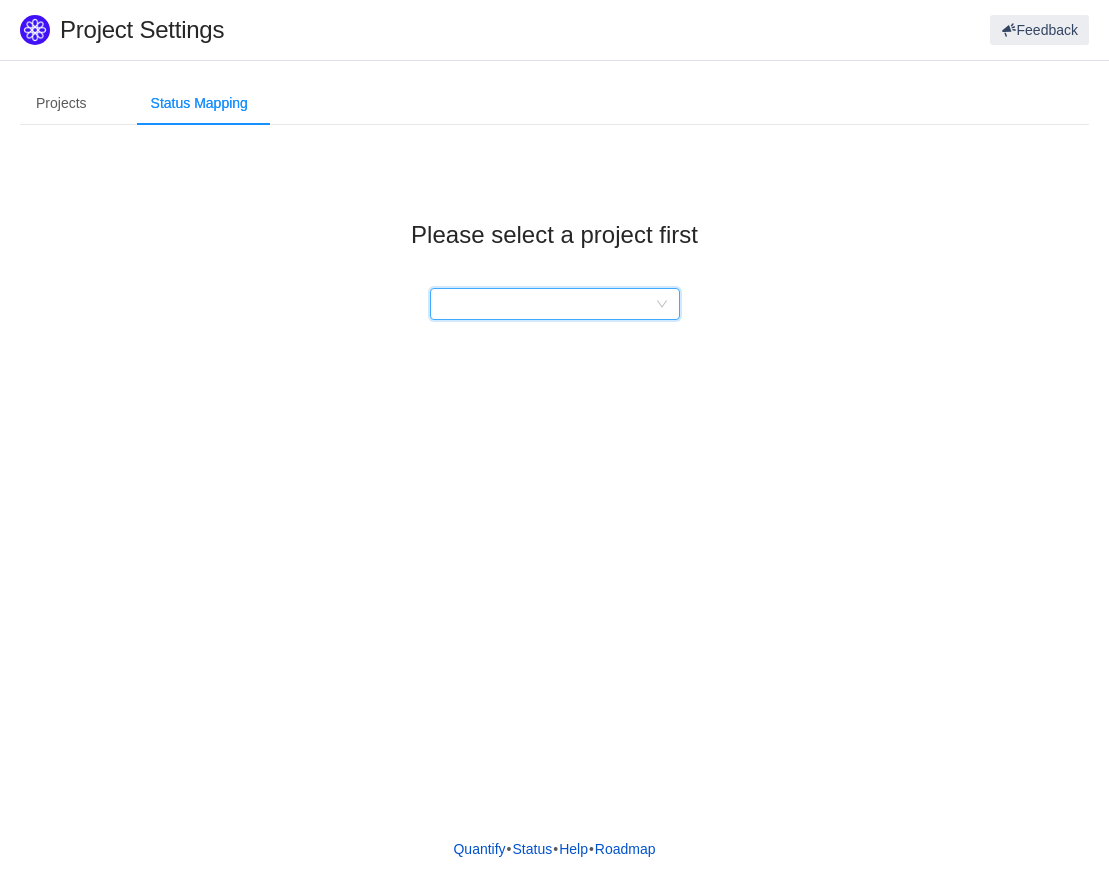 click at bounding box center (548, 304) 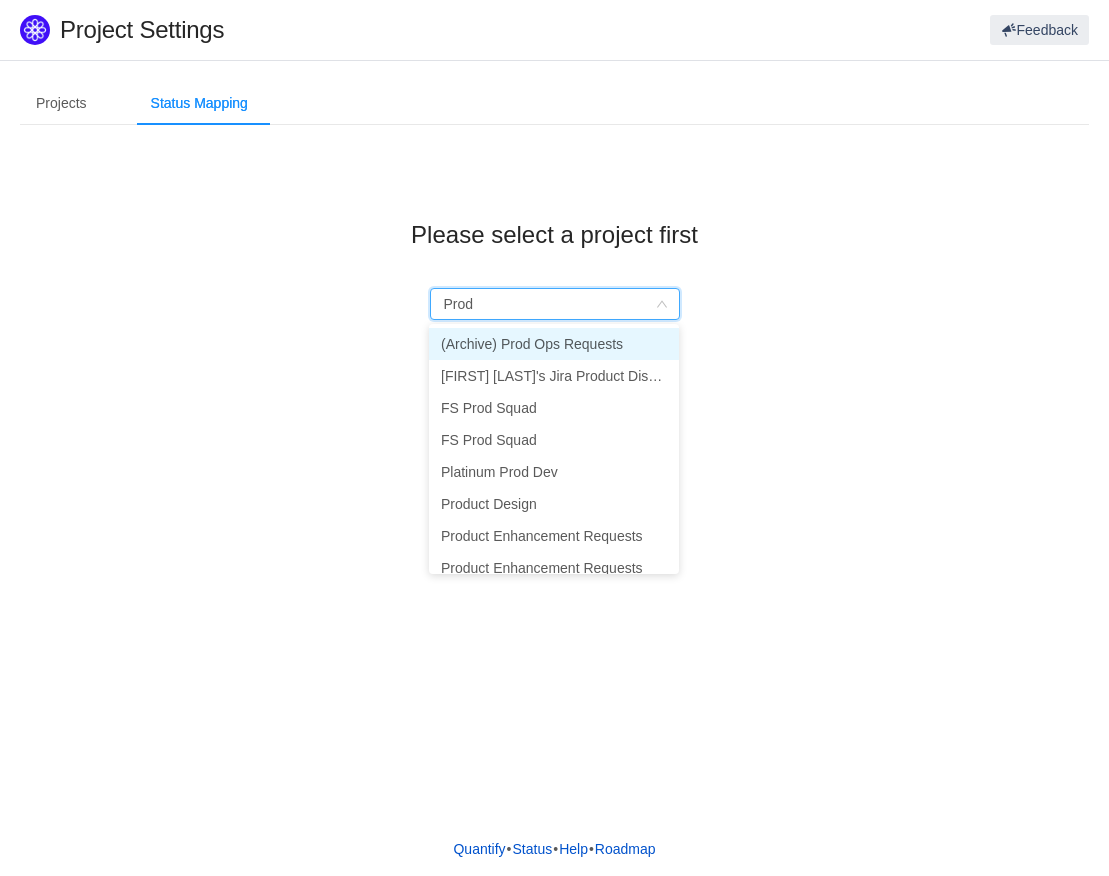 type on "Produ" 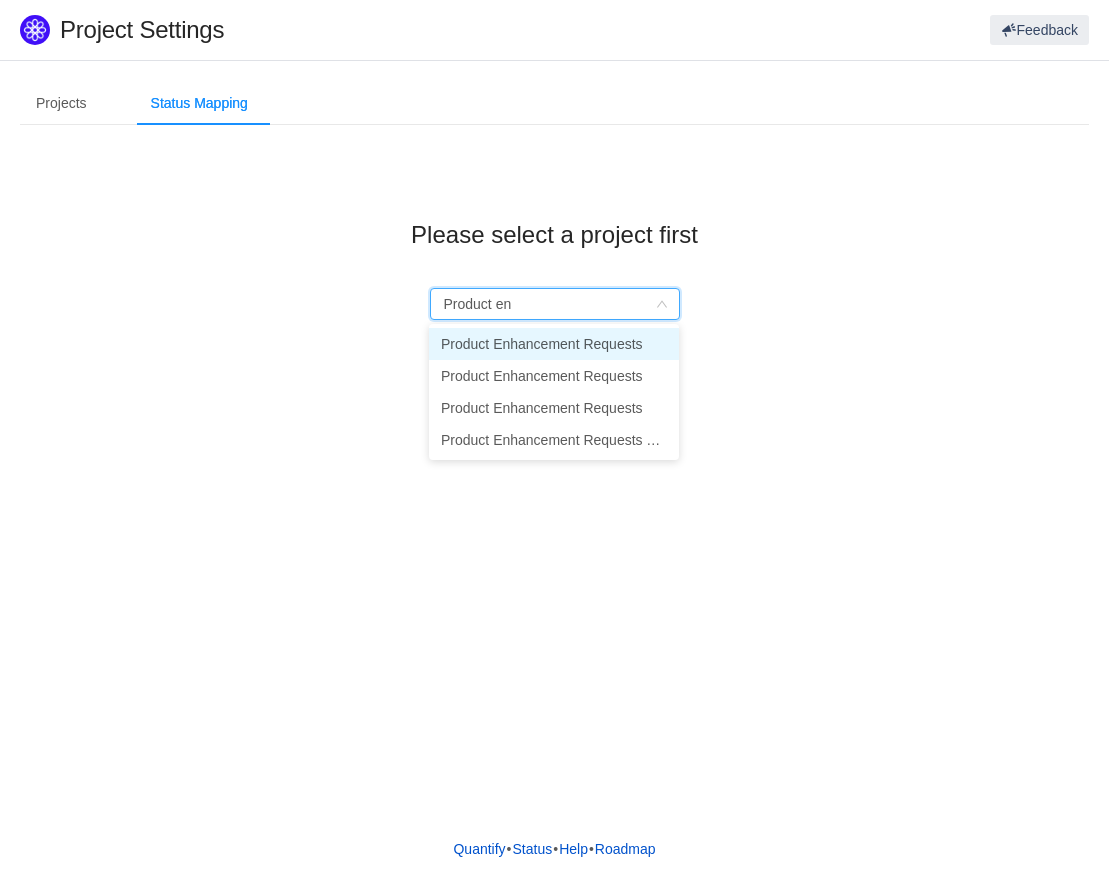 click on "Product Enhancement Requests" at bounding box center [554, 344] 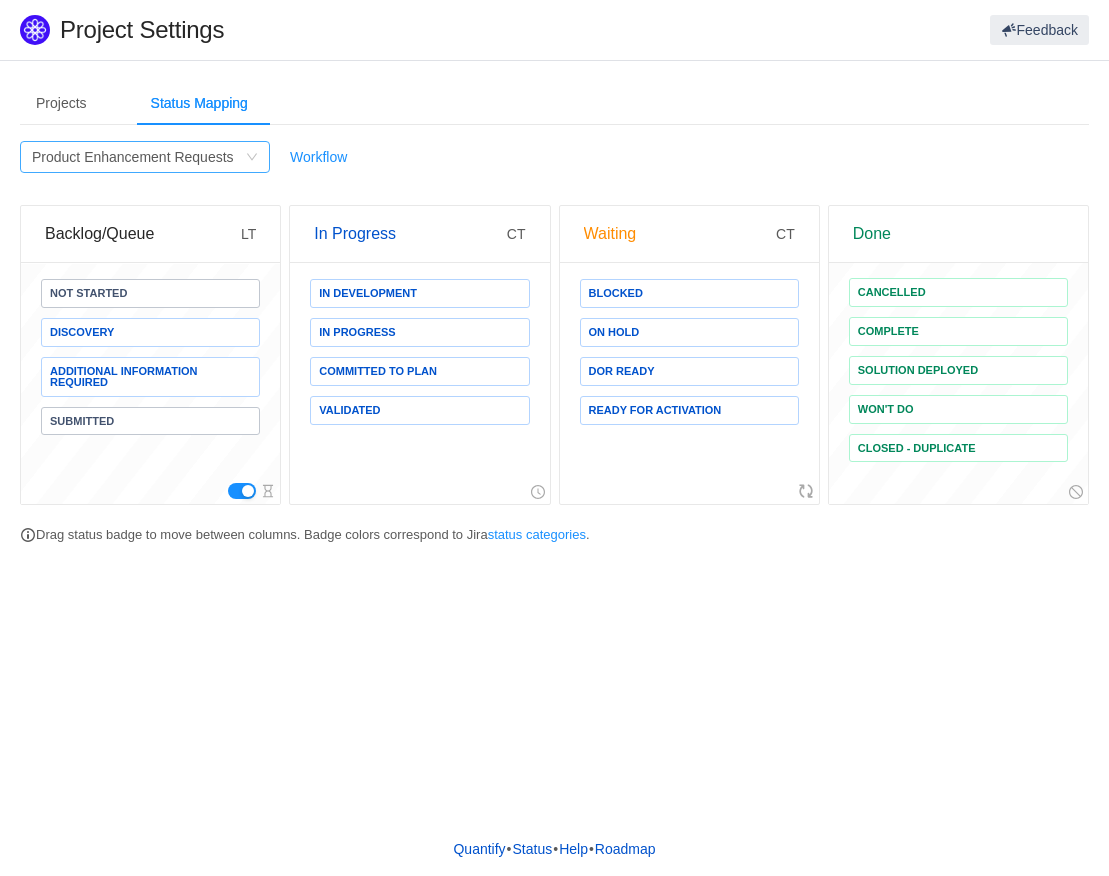 click on "Product Enhancement Requests" at bounding box center [133, 157] 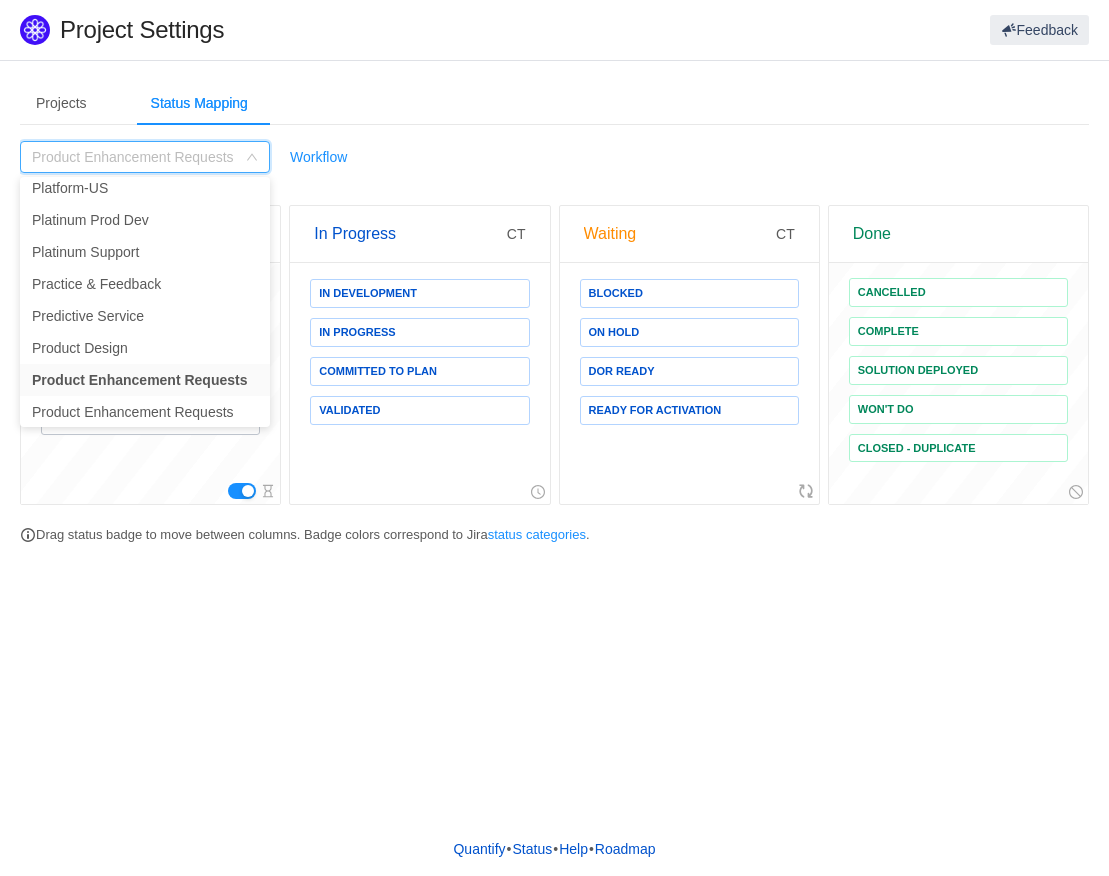 scroll, scrollTop: 9290, scrollLeft: 0, axis: vertical 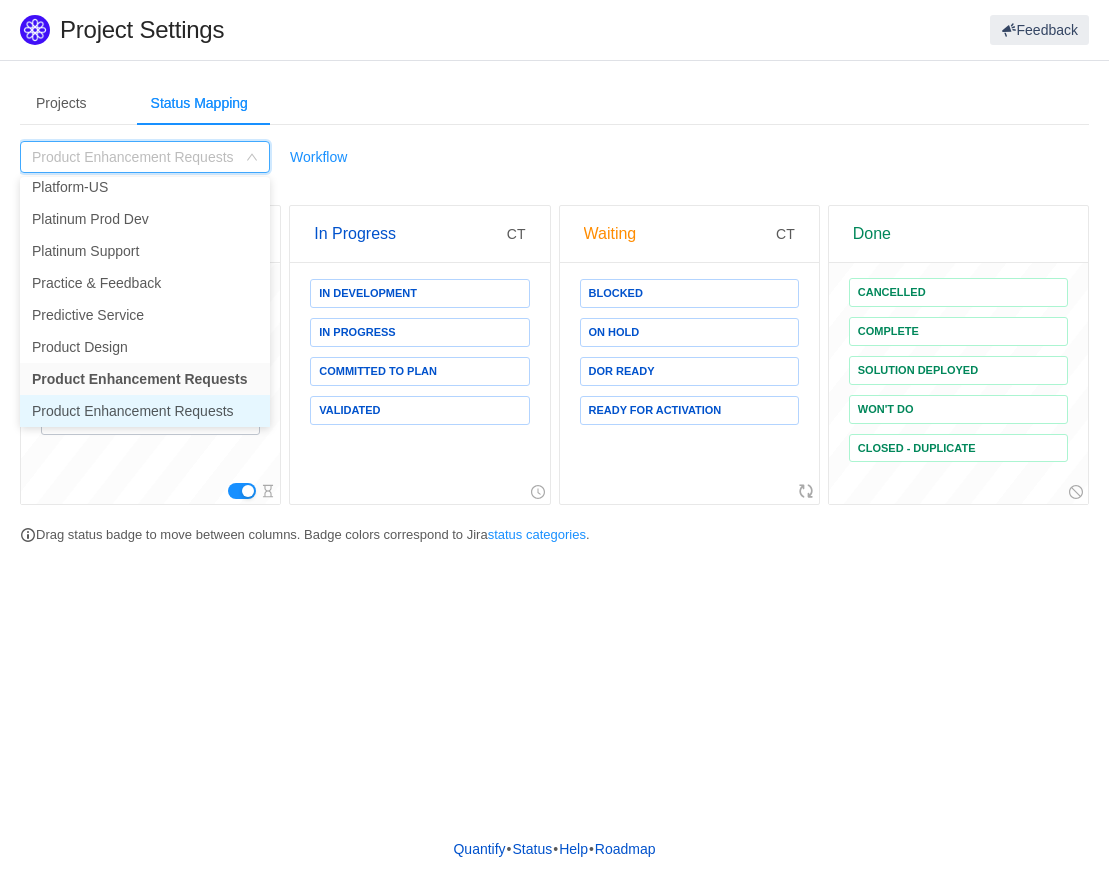 click on "Product Enhancement Requests" at bounding box center (145, 411) 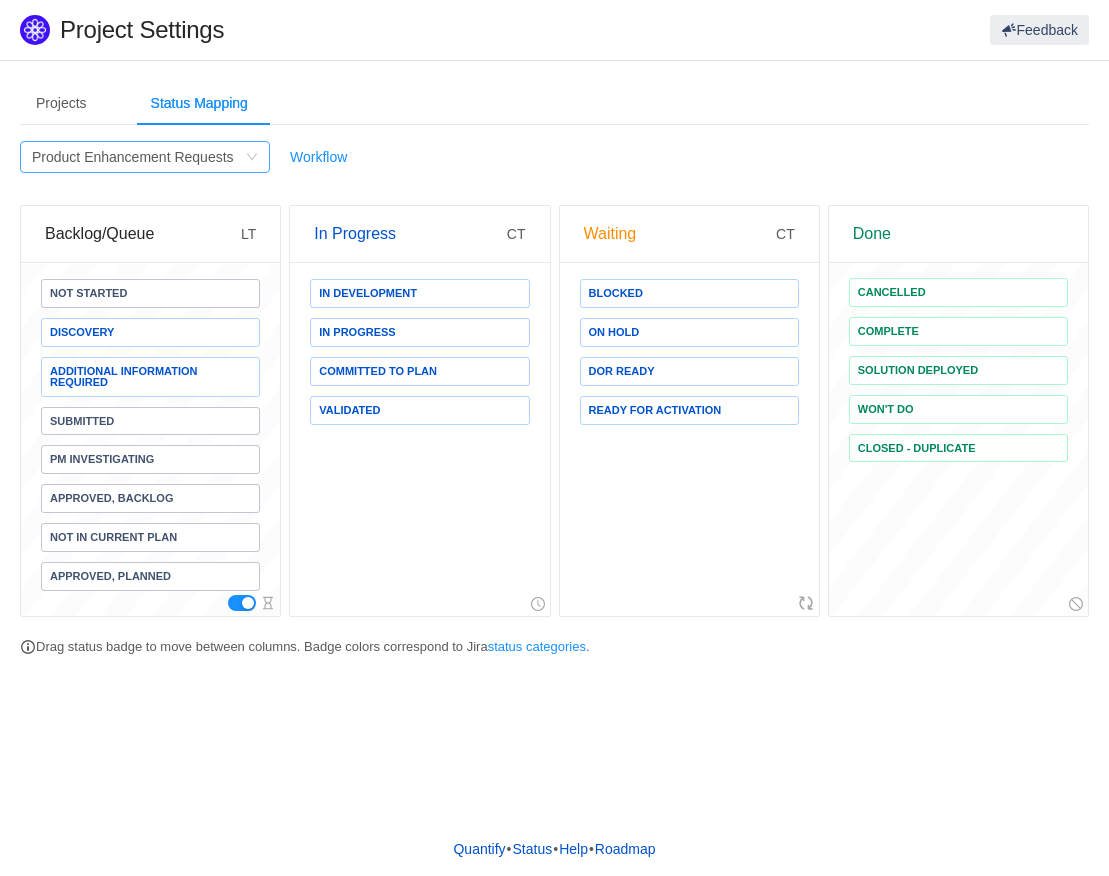 click on "Product Enhancement Requests" at bounding box center [133, 157] 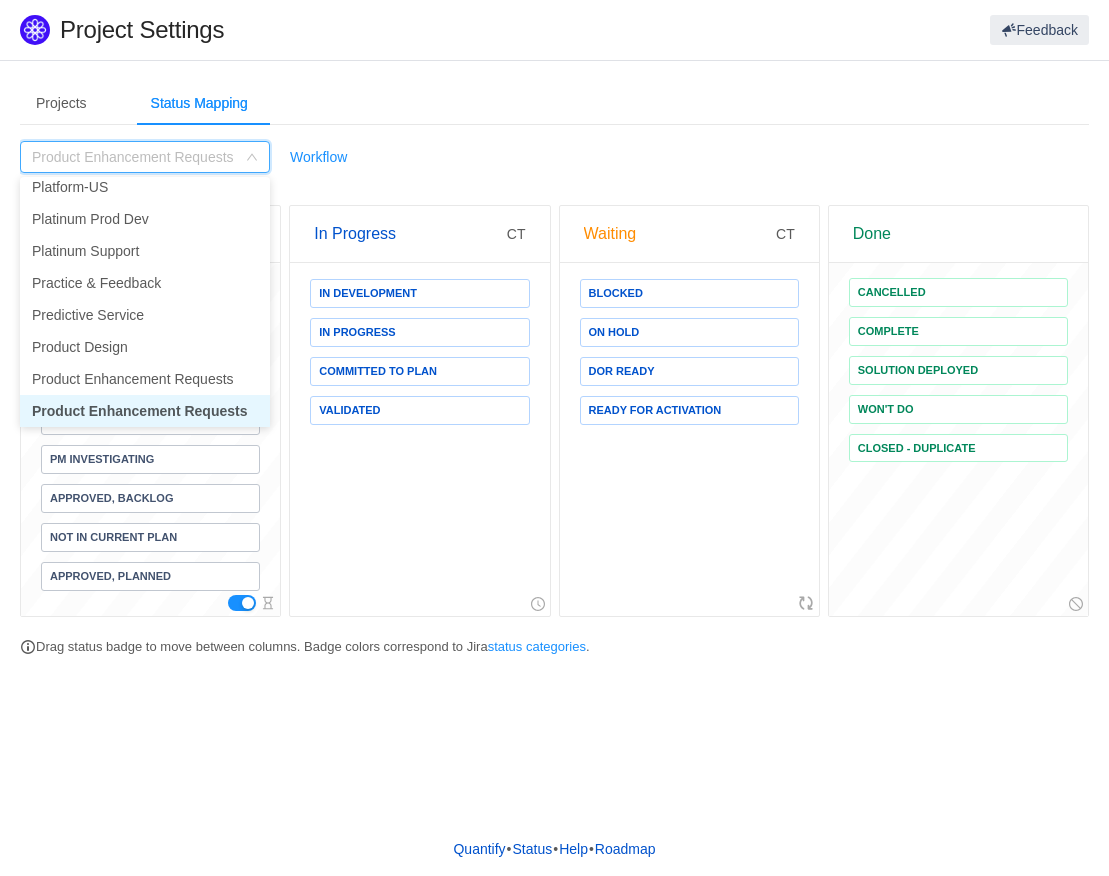 click on "Projects Status Mapping Category   Project Type   Status  Mapping Bulk Update  L10N software Access to data TimeSpent TimeSpent Kanban Metrics Kanban Metrics  Multiple assignees   Status Mapping  Statuses (8)  L10N software Access to data TimeSpent TimeSpent Kanban Metrics Kanban Metrics  Multiple assignees   Status Mapping  Statuses (8)  ServiceNow Test 3 software Access to data TimeSpent TimeSpent Kanban Metrics Kanban Metrics  Multiple assignees   Status Mapping  Statuses (7) (Archive) PD Content Experience software Access to data TimeSpent TimeSpent Kanban Metrics Kanban Metrics  Multiple assignees   Status Mapping  Statuses (5) (Archive) Pendo Requests business Access to data TimeSpent TimeSpent Kanban Metrics Kanban Metrics  Multiple assignees   Status Mapping  Statuses (10) (Archive) Pendo Requests business Access to data TimeSpent TimeSpent Kanban Metrics Kanban Metrics  Multiple assignees   Status Mapping  Statuses (10) (Archive) Prod Ops Requests business Access to data TimeSpent TimeSpent   LT" at bounding box center [554, 375] 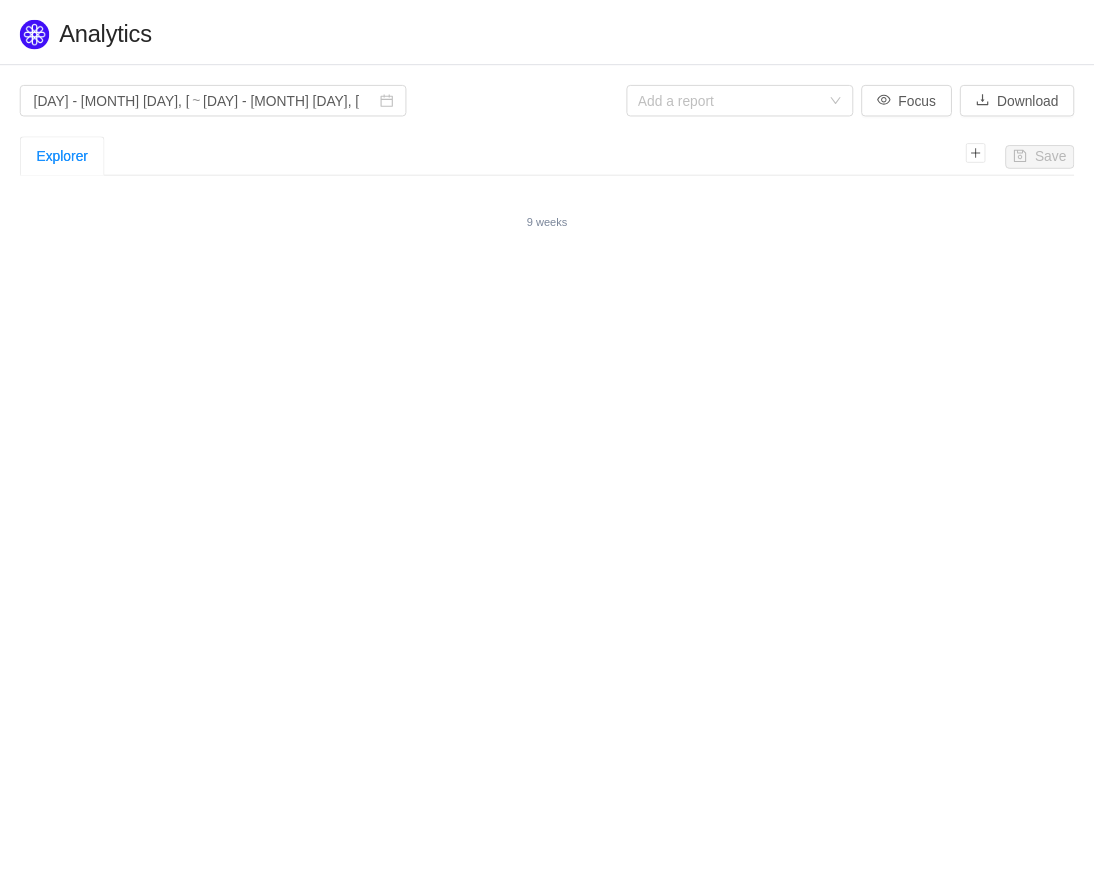 scroll, scrollTop: 0, scrollLeft: 0, axis: both 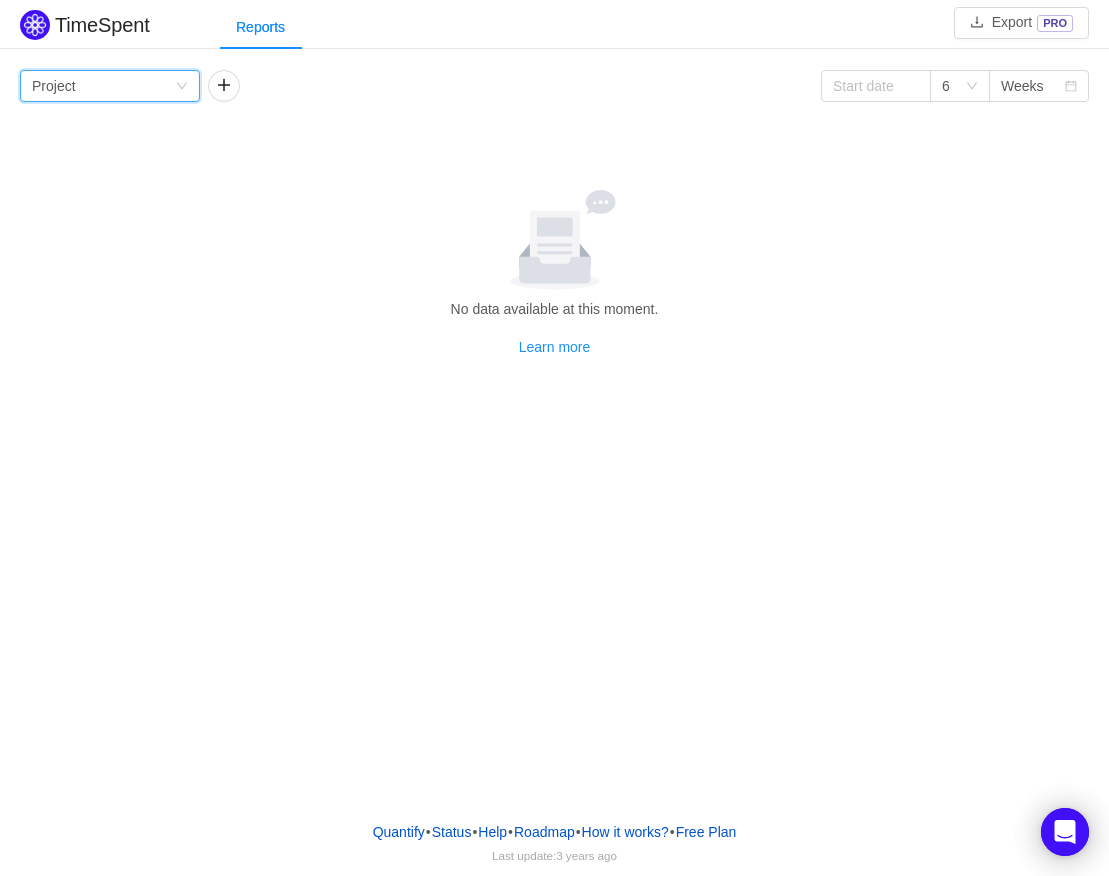 click on "Group by  Project" at bounding box center [103, 86] 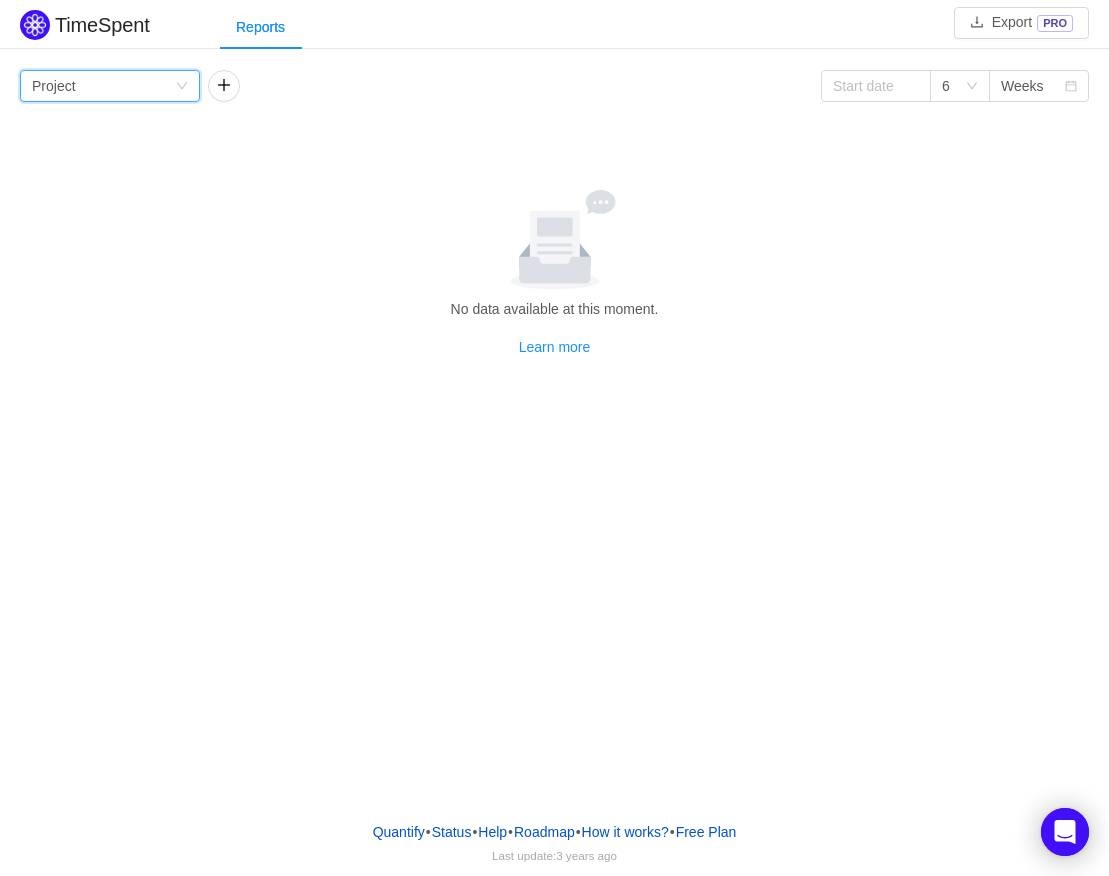 drag, startPoint x: 450, startPoint y: 47, endPoint x: 468, endPoint y: 48, distance: 18.027756 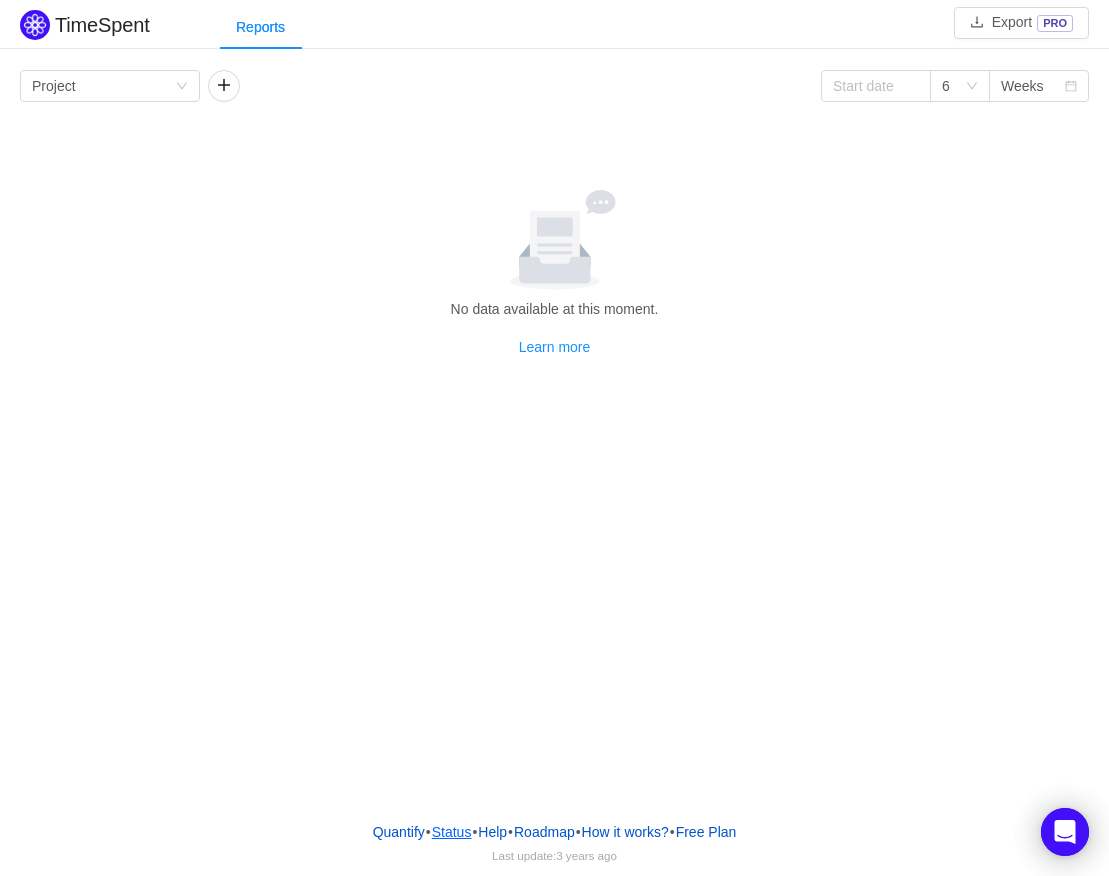 click on "Status" at bounding box center (452, 832) 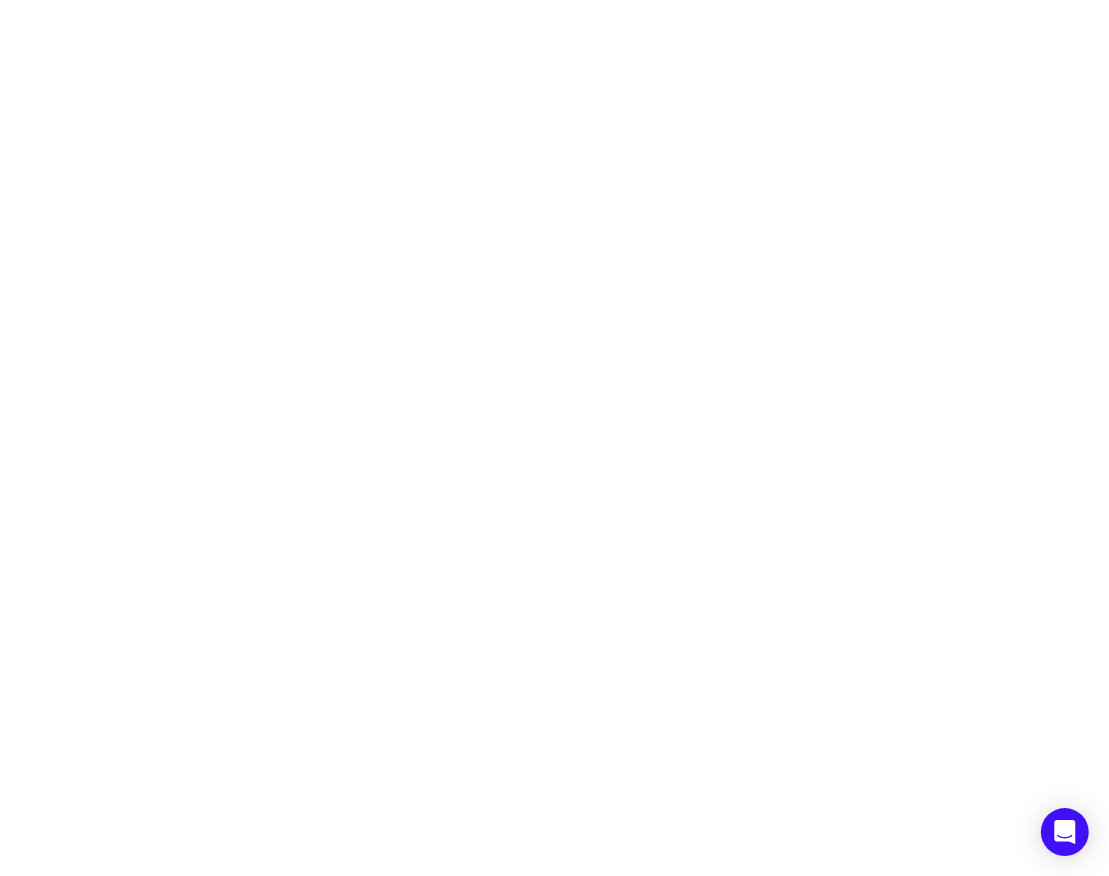scroll, scrollTop: 0, scrollLeft: 0, axis: both 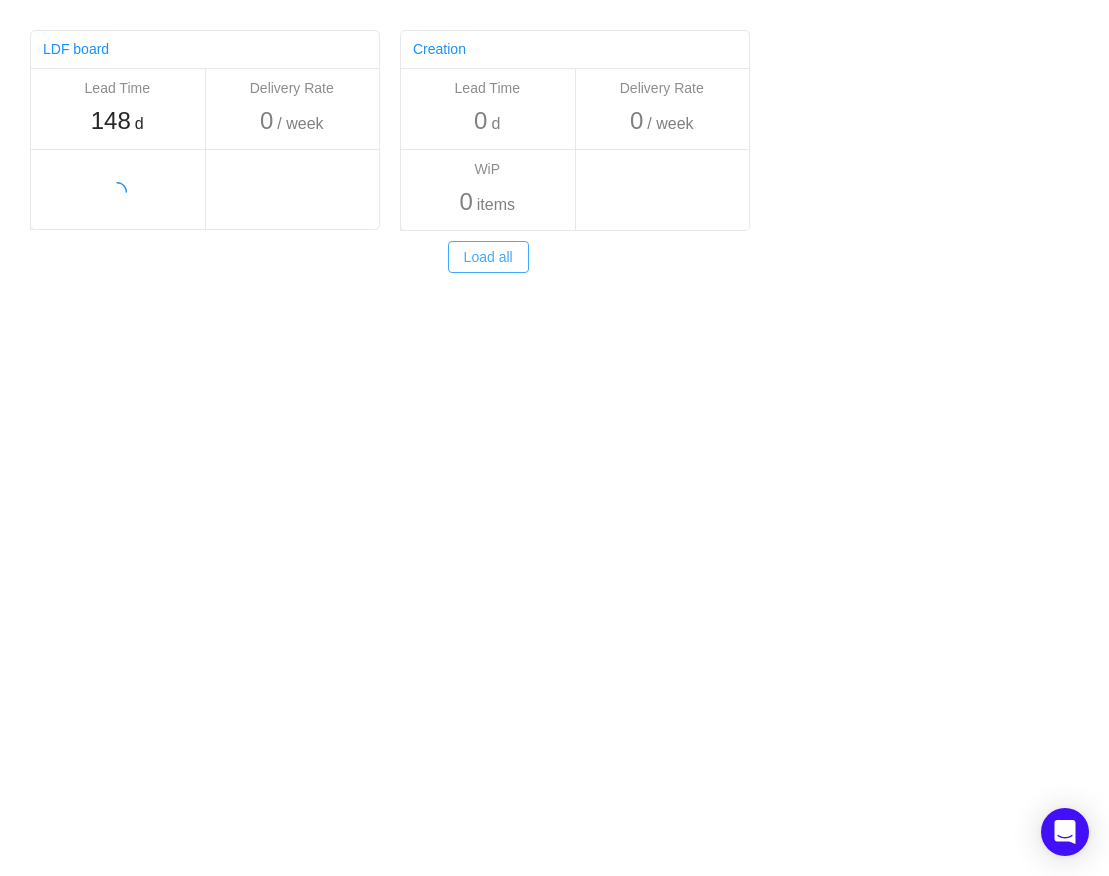 click on "Load all" at bounding box center (488, 257) 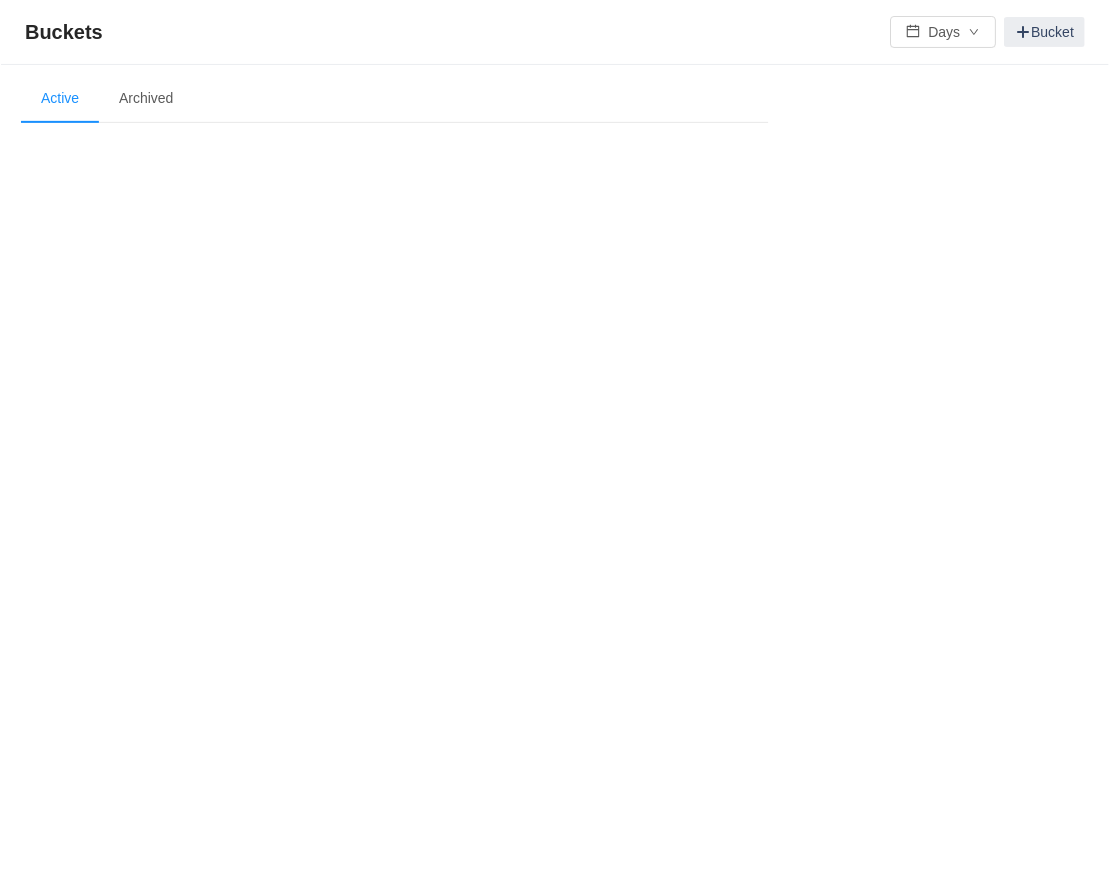 scroll, scrollTop: 0, scrollLeft: 0, axis: both 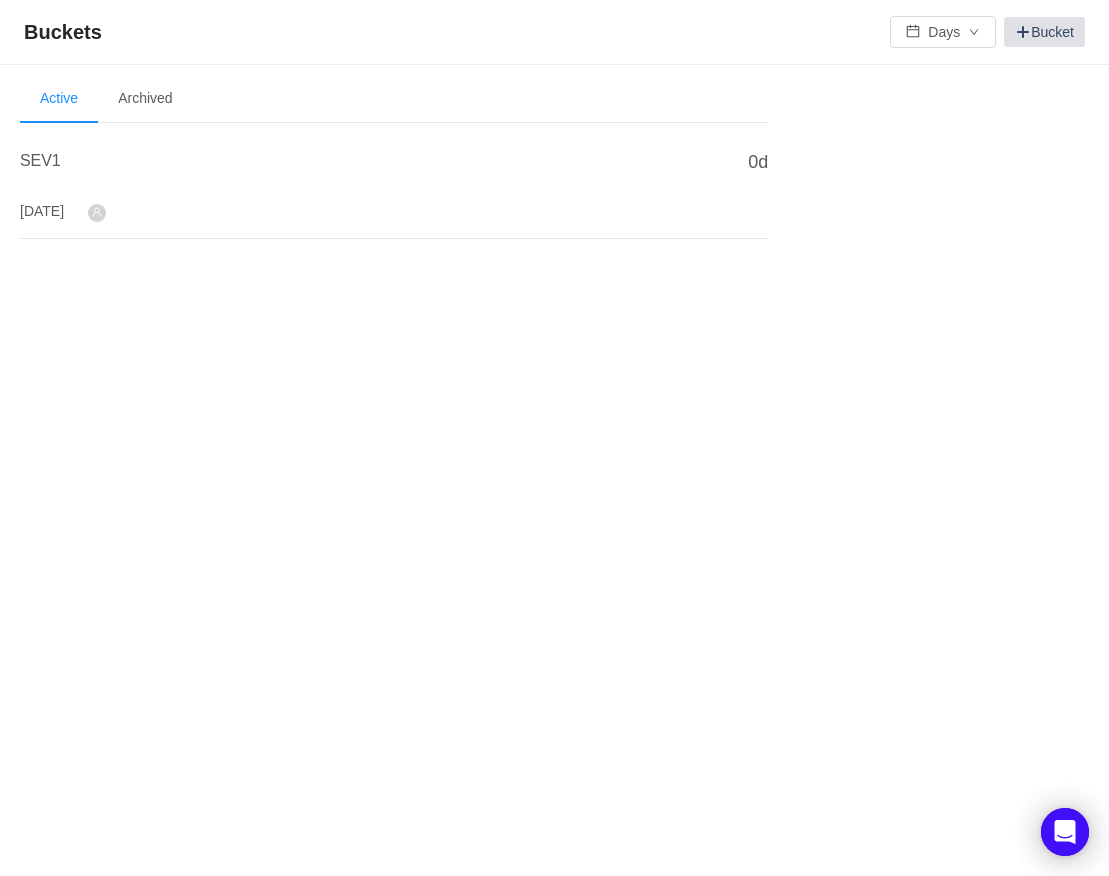 click on "Bucket" at bounding box center [1044, 32] 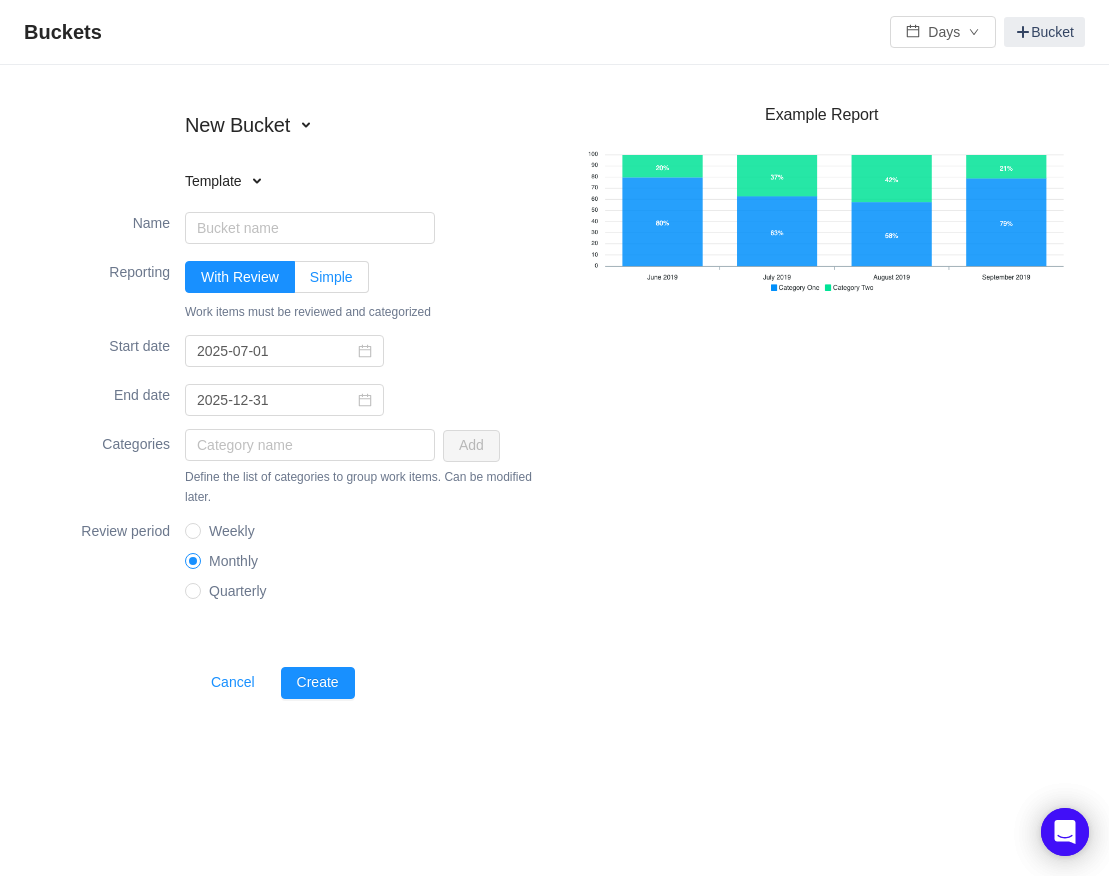 click on "Simple" at bounding box center [240, 277] 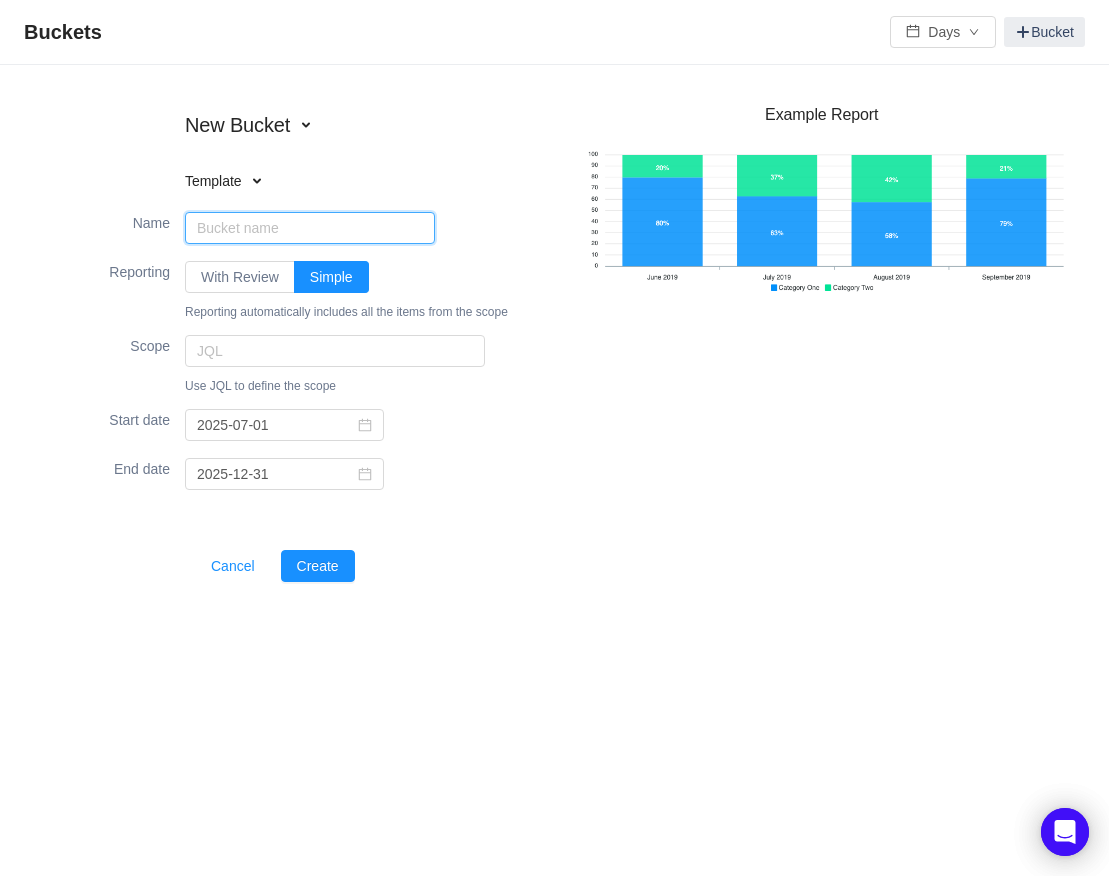 click on "Name" at bounding box center [310, 228] 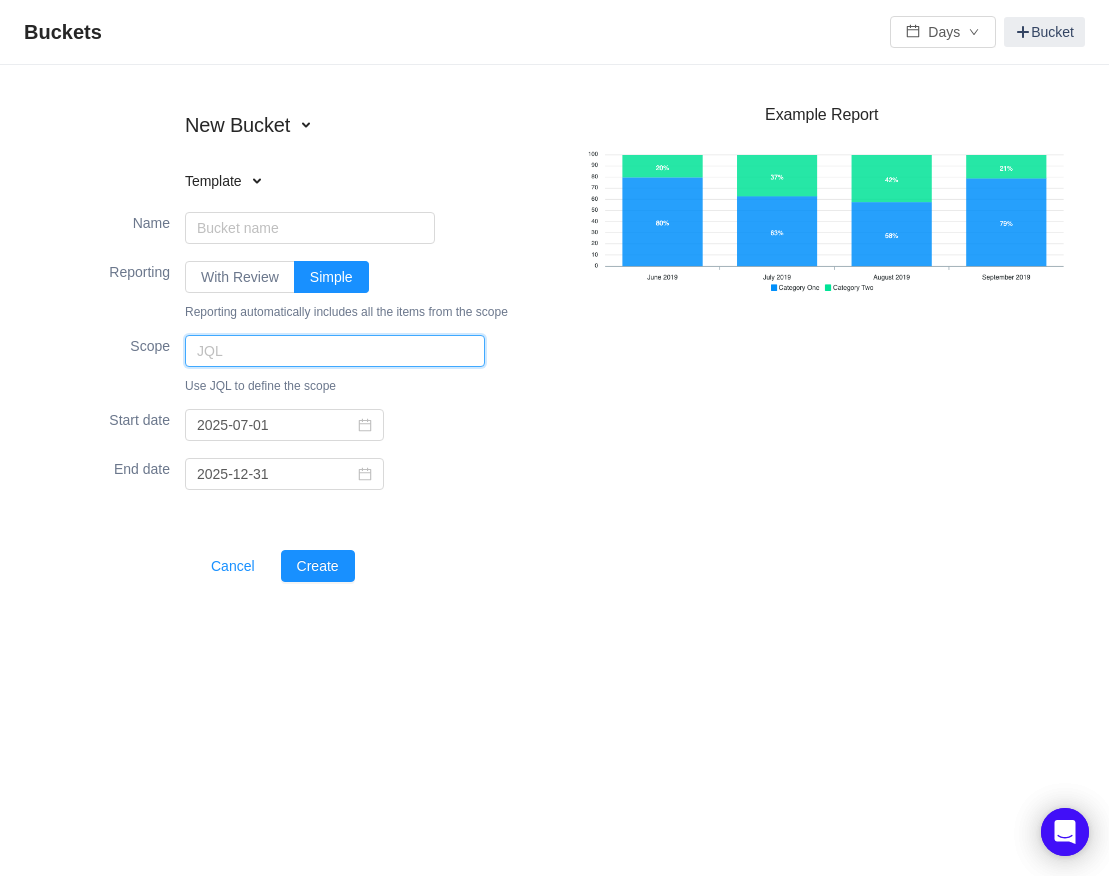 click at bounding box center [335, 351] 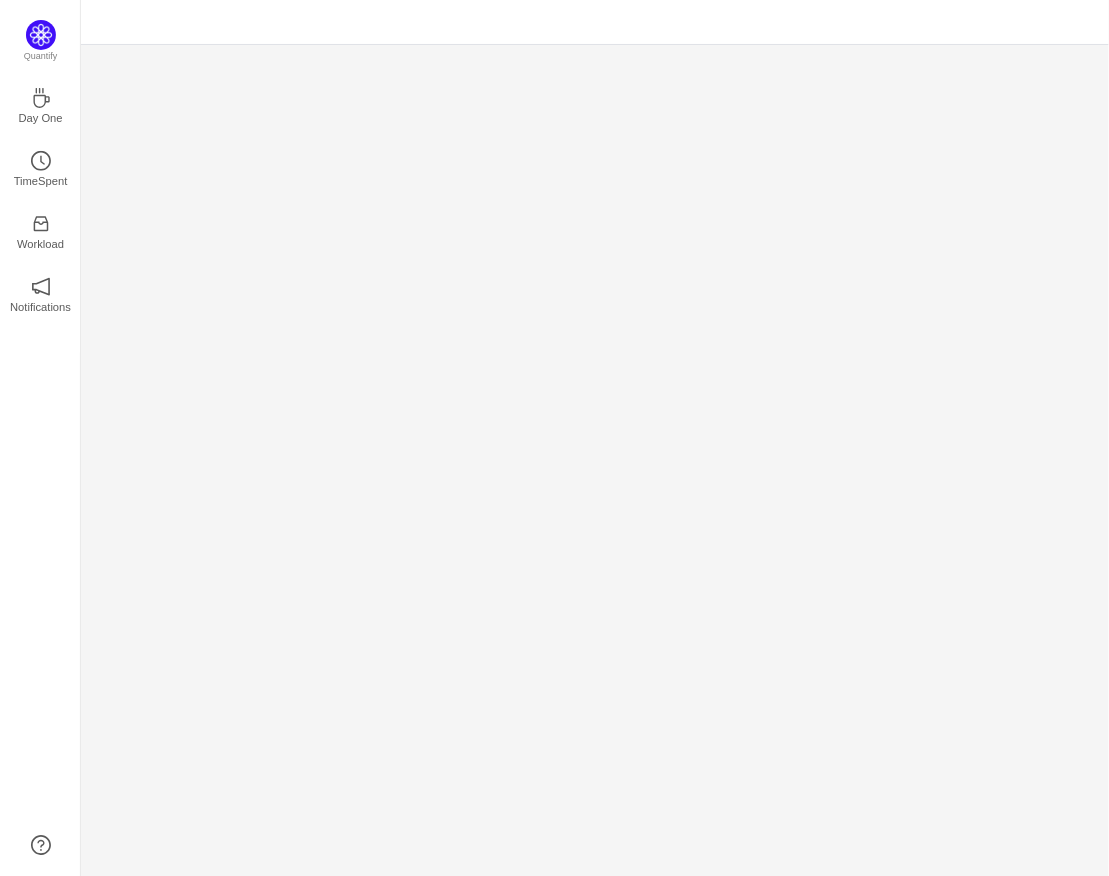 scroll, scrollTop: 0, scrollLeft: 0, axis: both 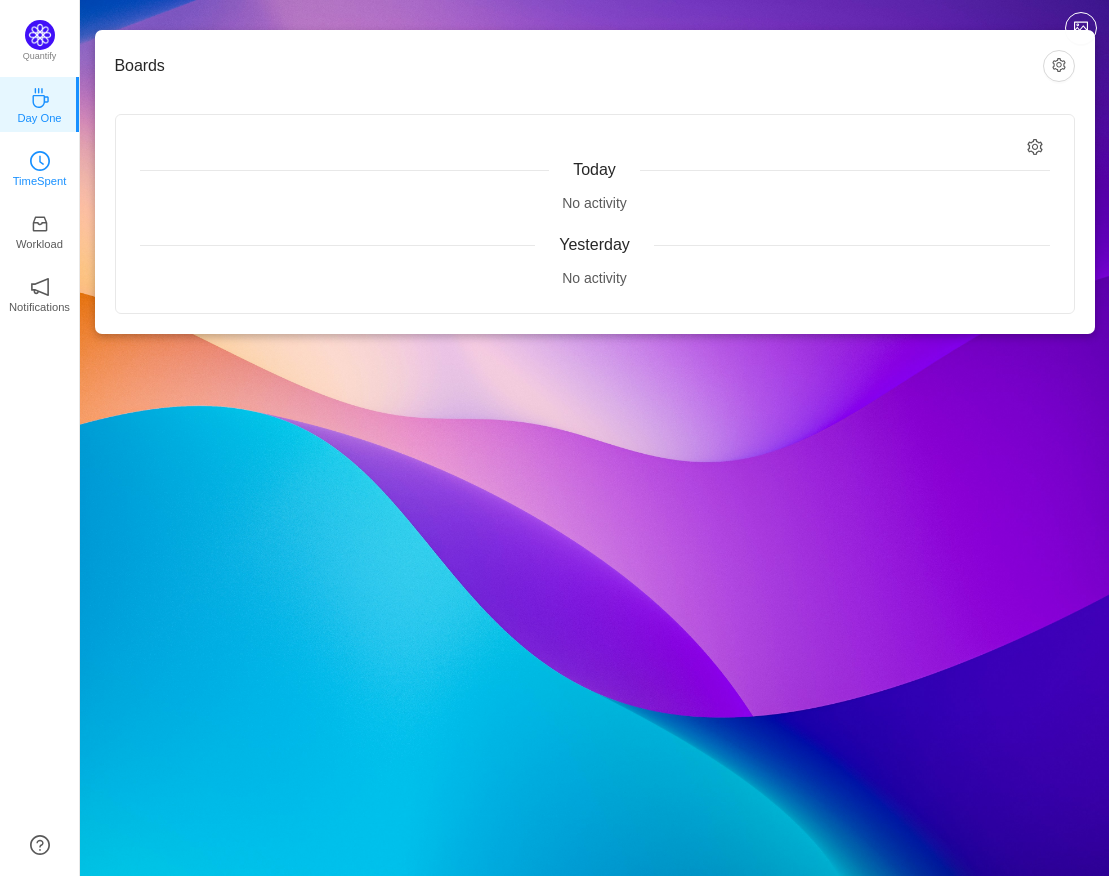click on "TimeSpent" at bounding box center [40, 167] 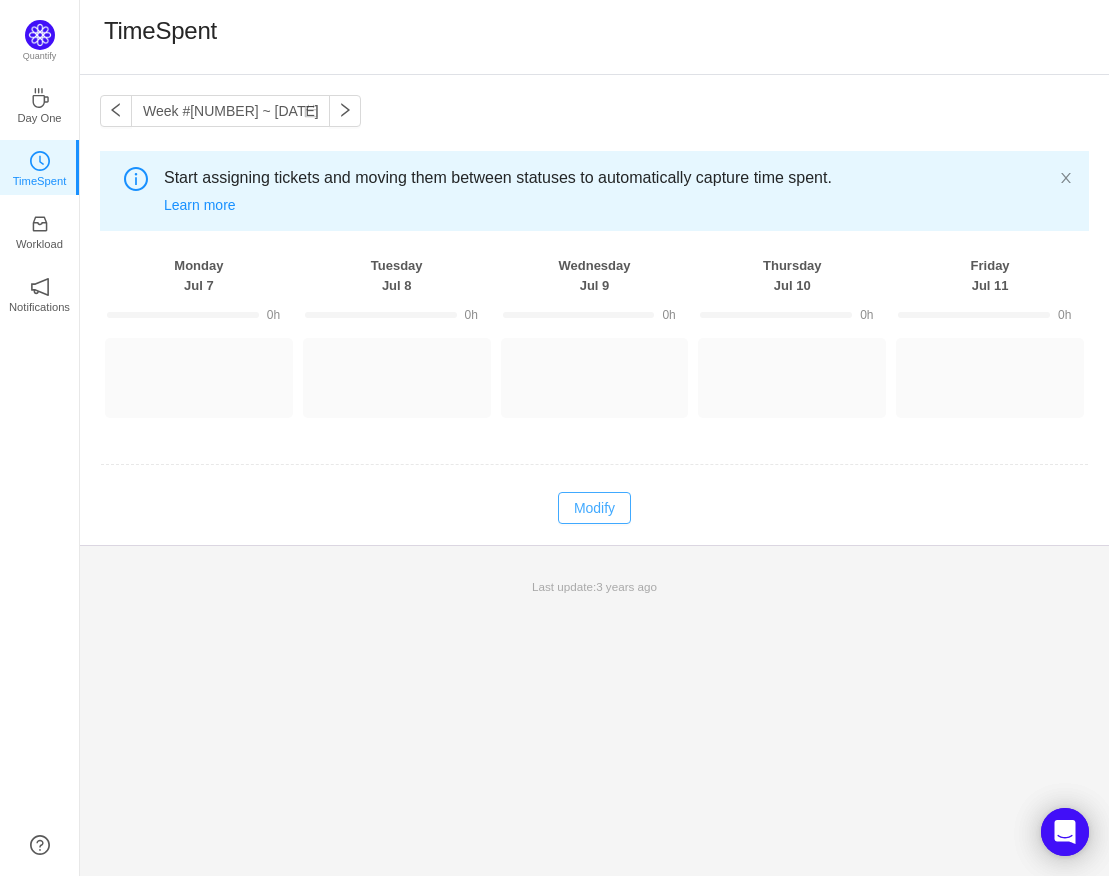 click on "Modify" at bounding box center (594, 508) 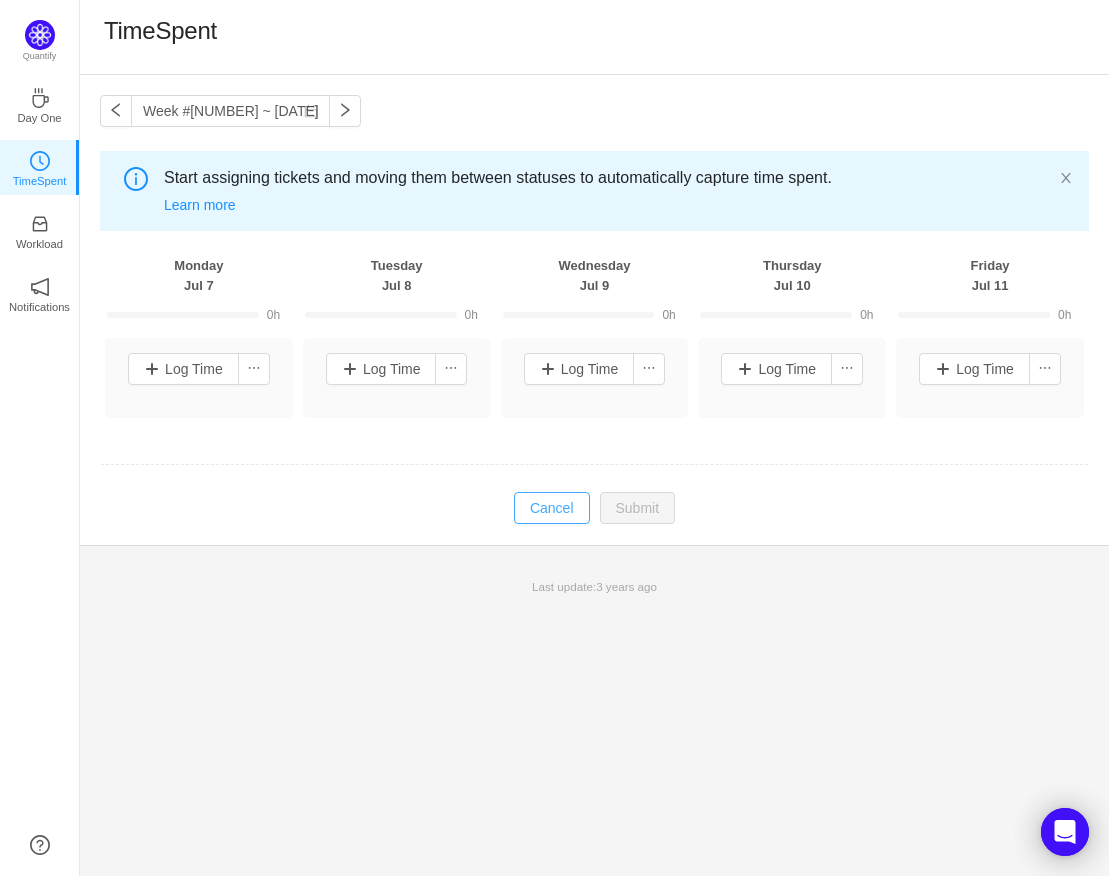 click on "Cancel" at bounding box center (552, 508) 